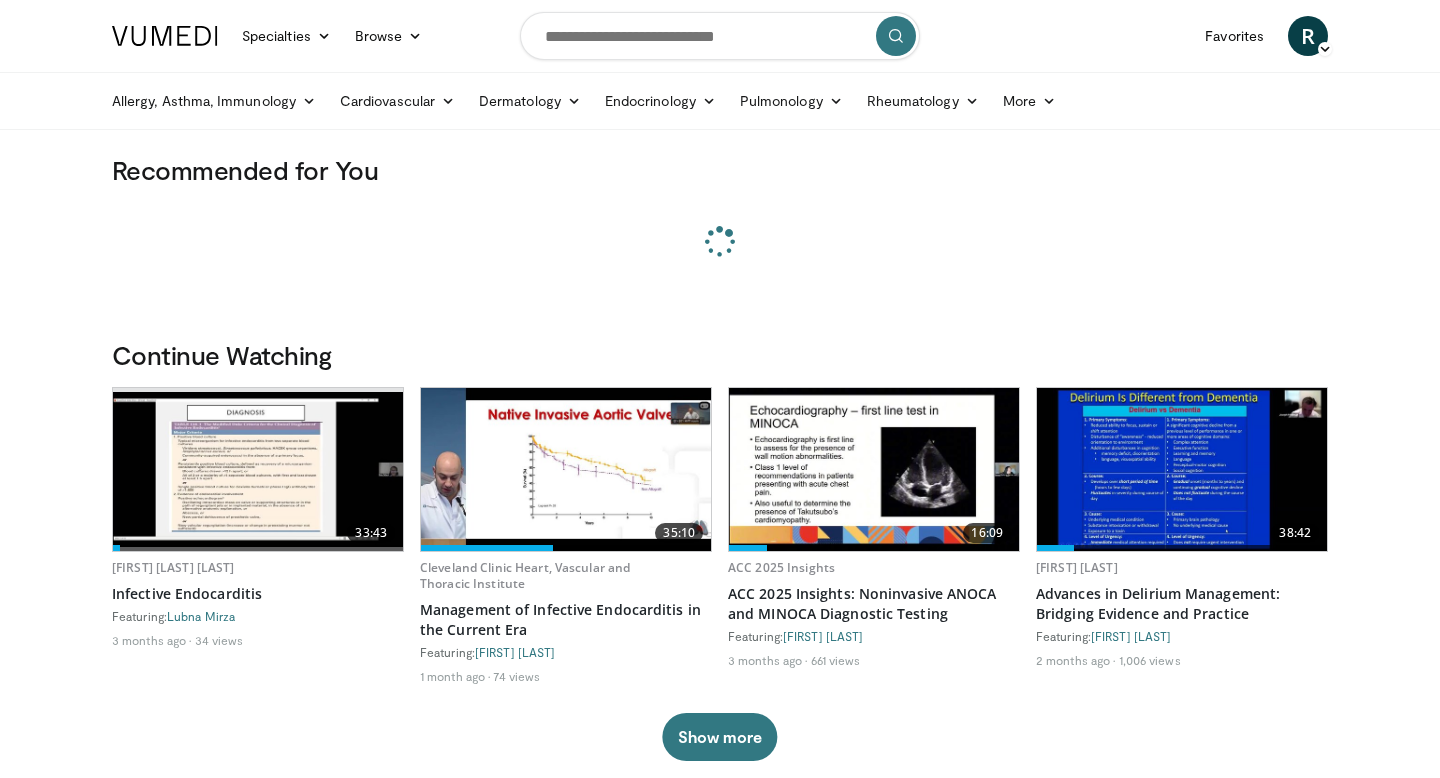 scroll, scrollTop: 0, scrollLeft: 0, axis: both 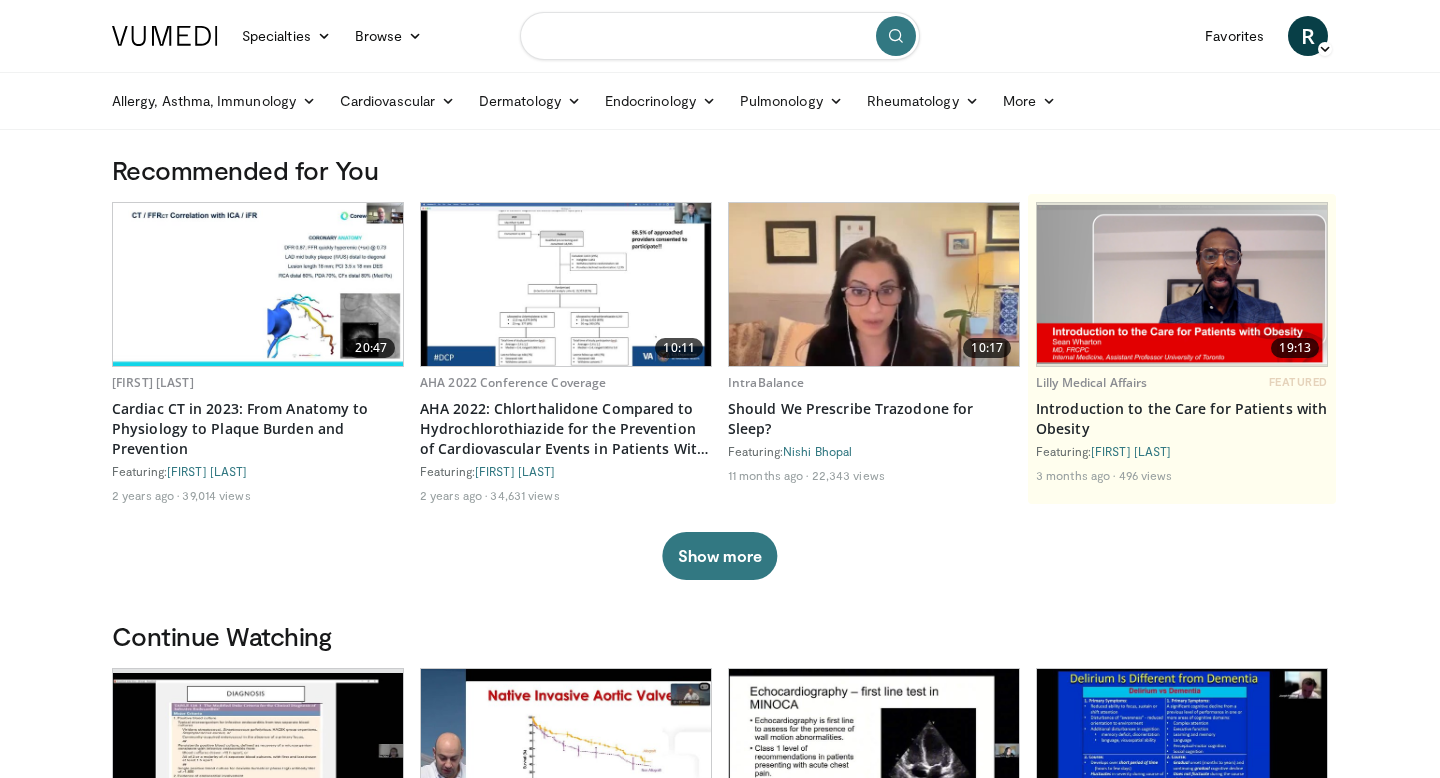 click at bounding box center [720, 36] 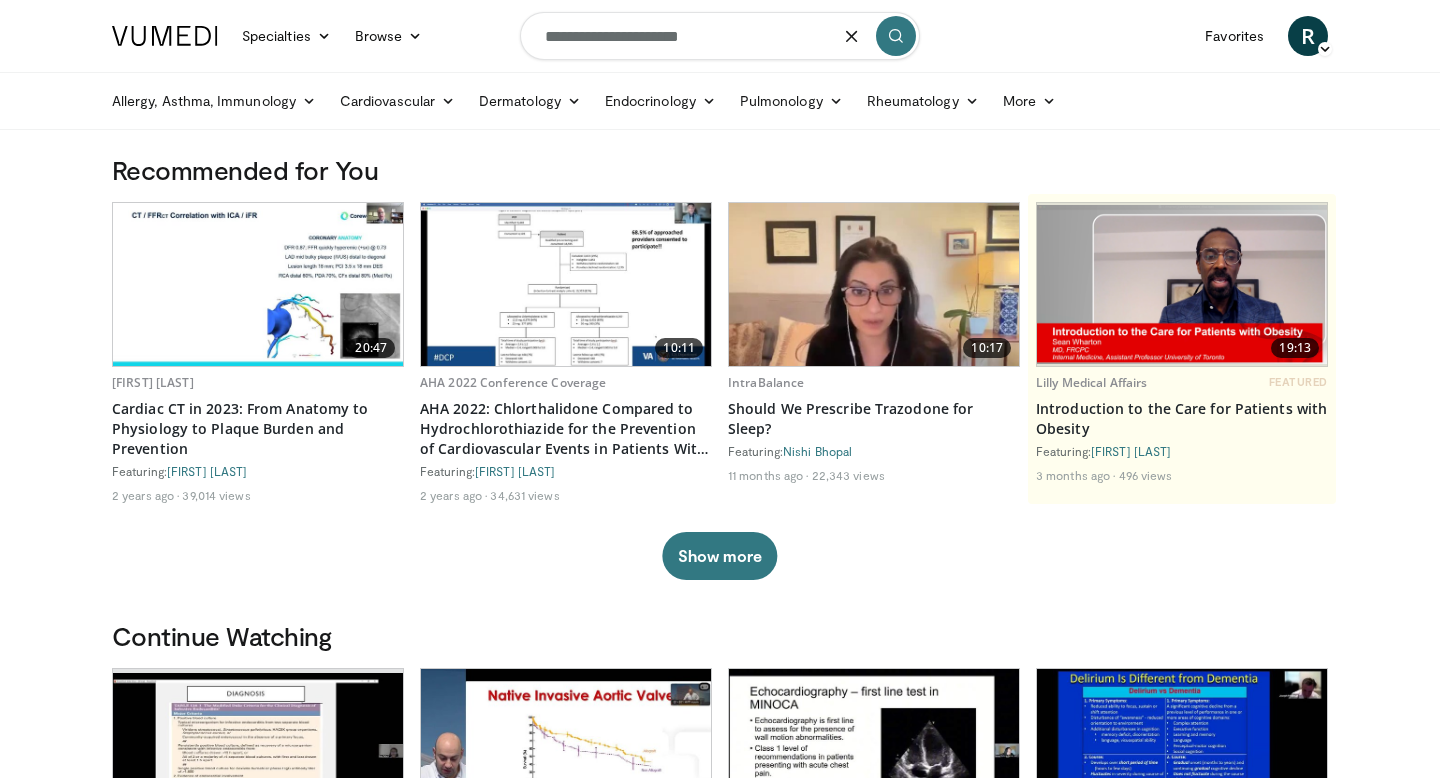 type on "**********" 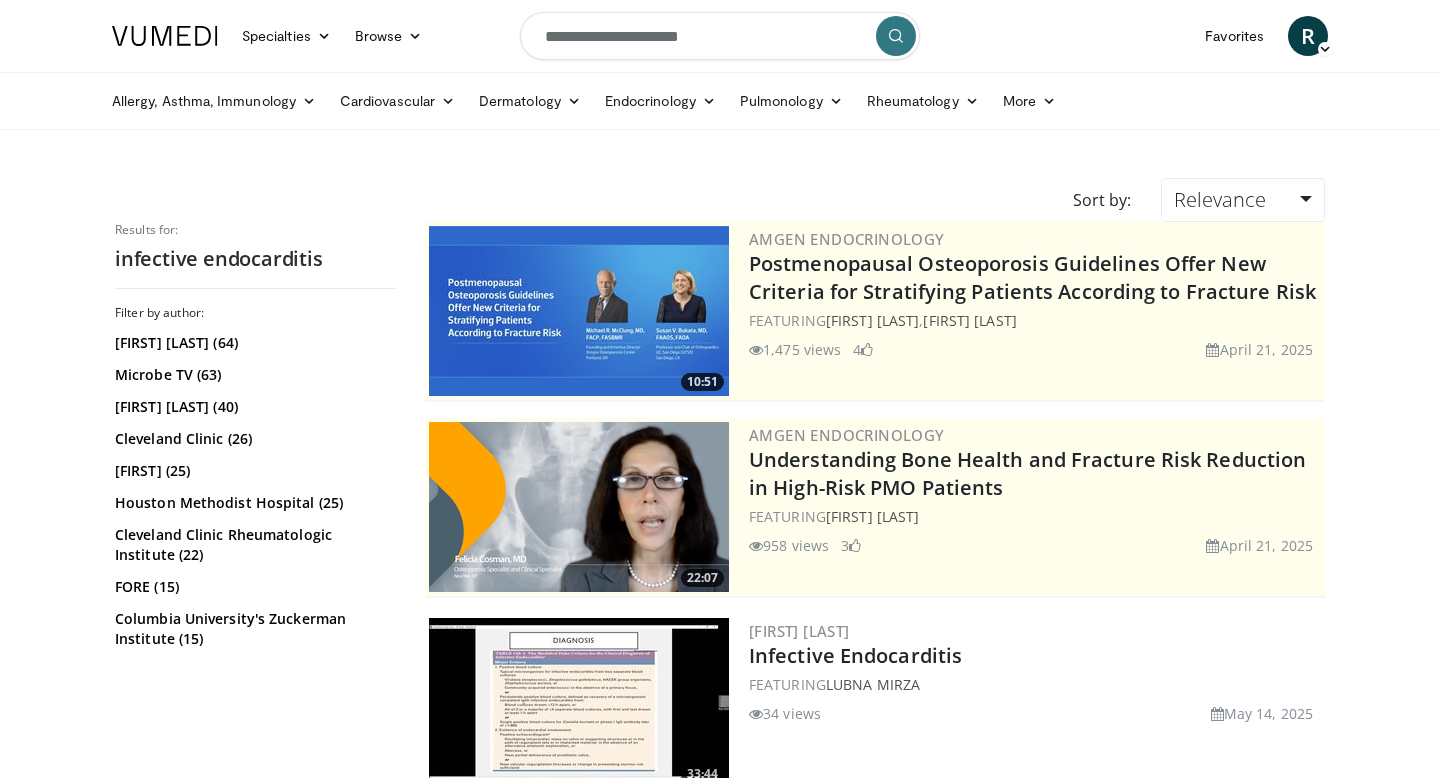 scroll, scrollTop: 0, scrollLeft: 0, axis: both 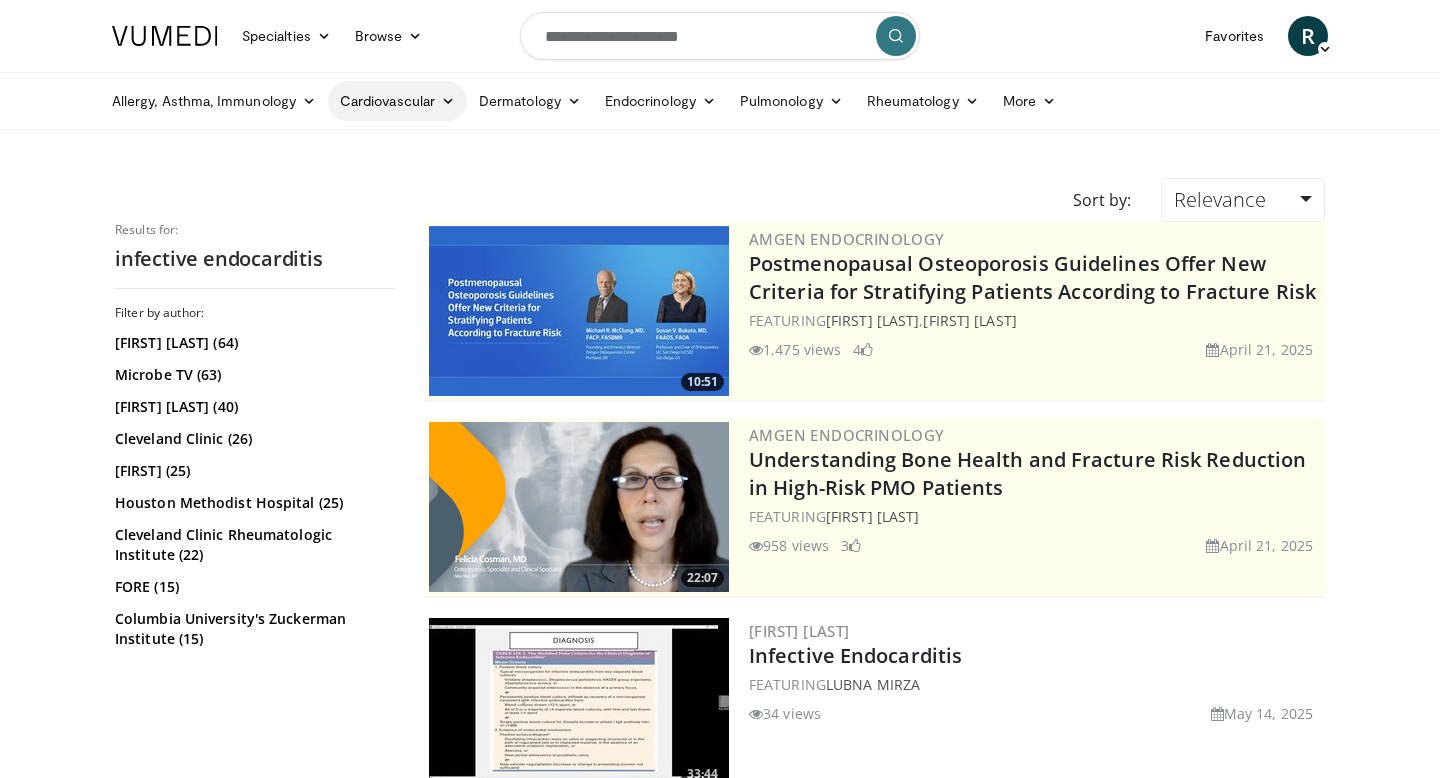 click at bounding box center (448, 101) 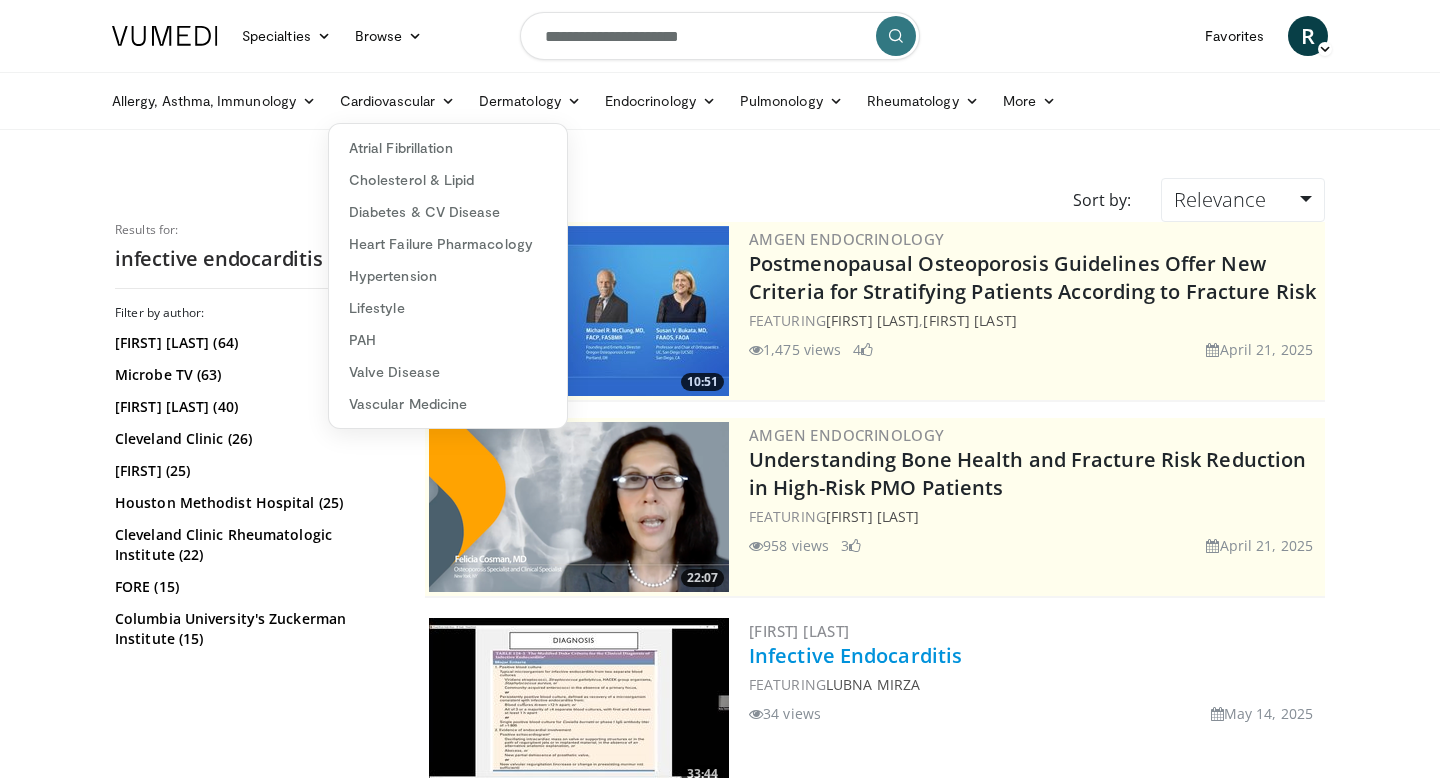 click on "Infective Endocarditis" at bounding box center [855, 655] 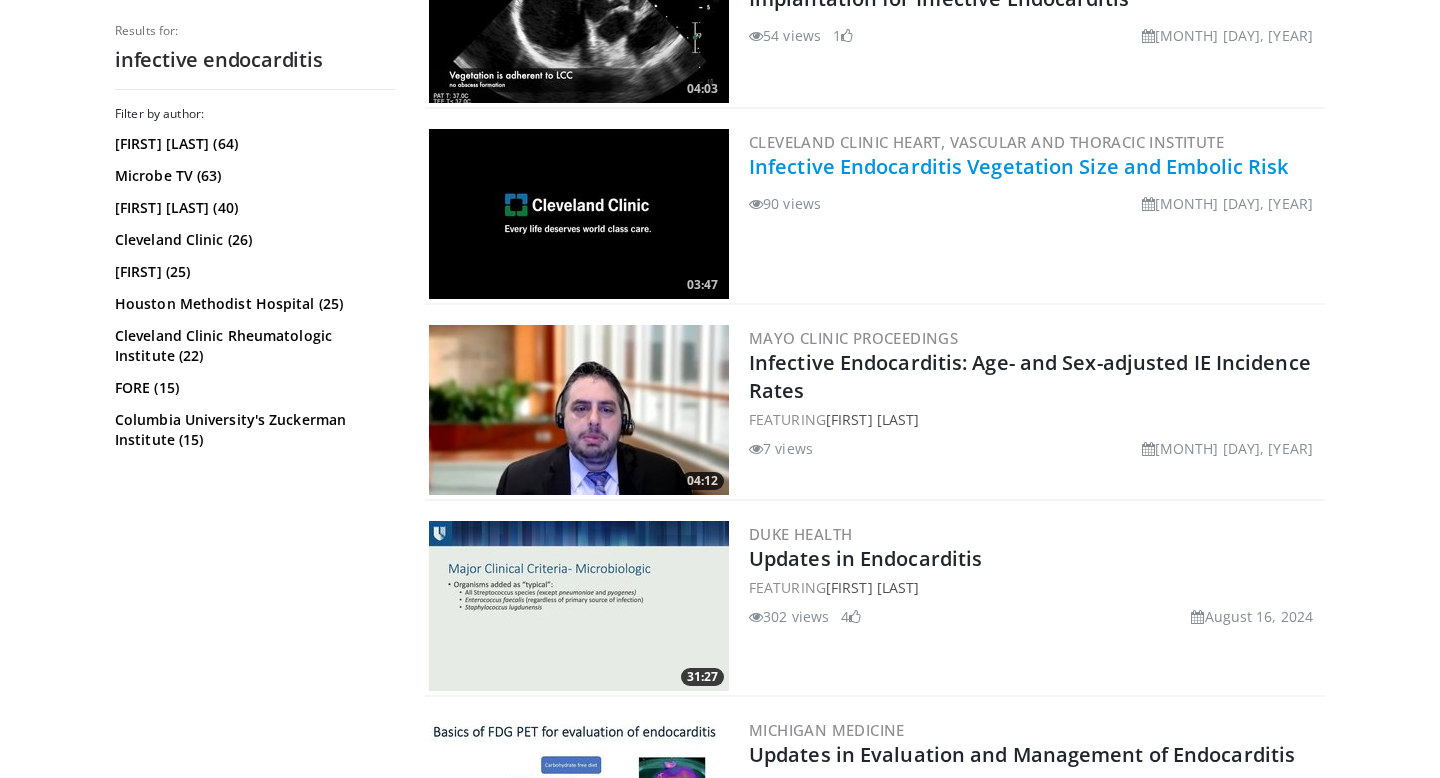 scroll, scrollTop: 2258, scrollLeft: 0, axis: vertical 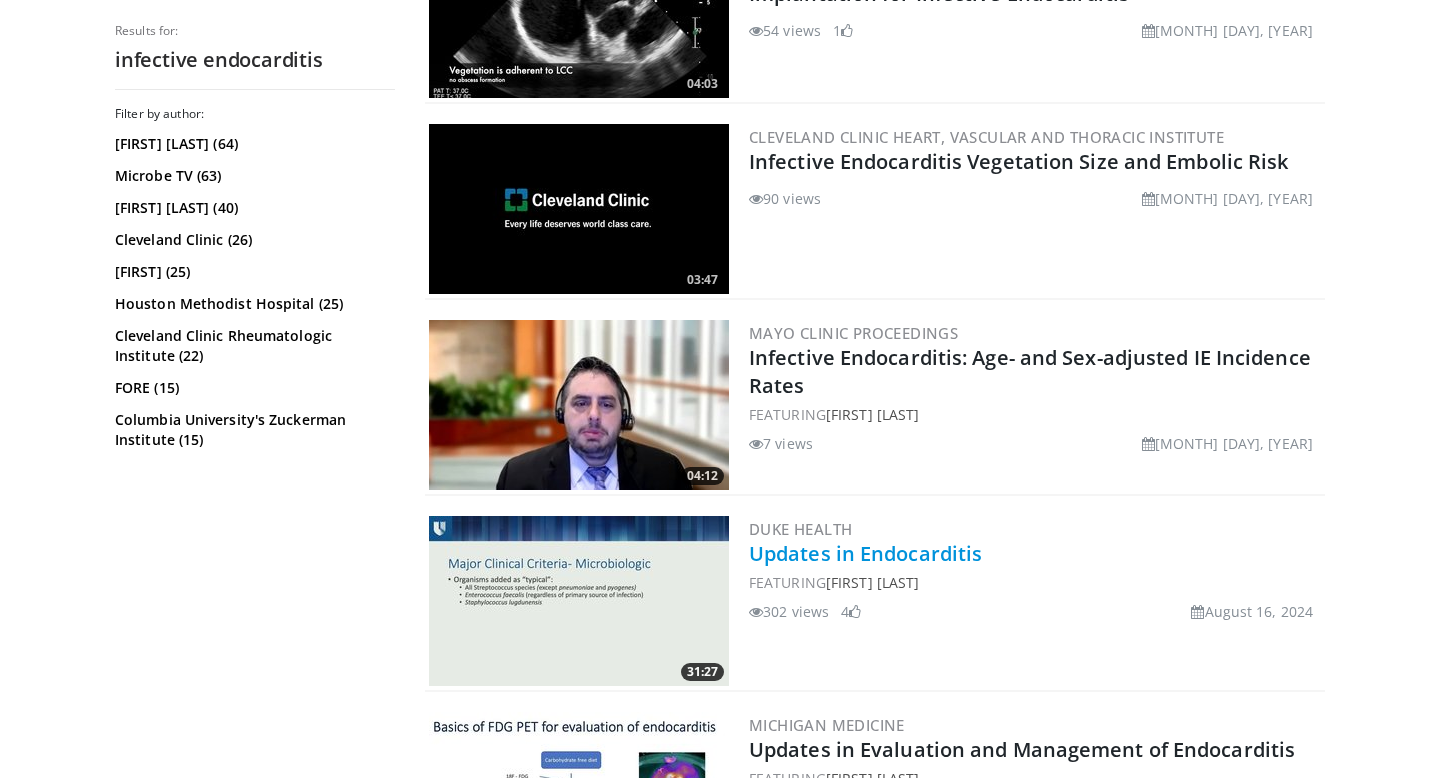 click on "Updates in Endocarditis" at bounding box center (865, 553) 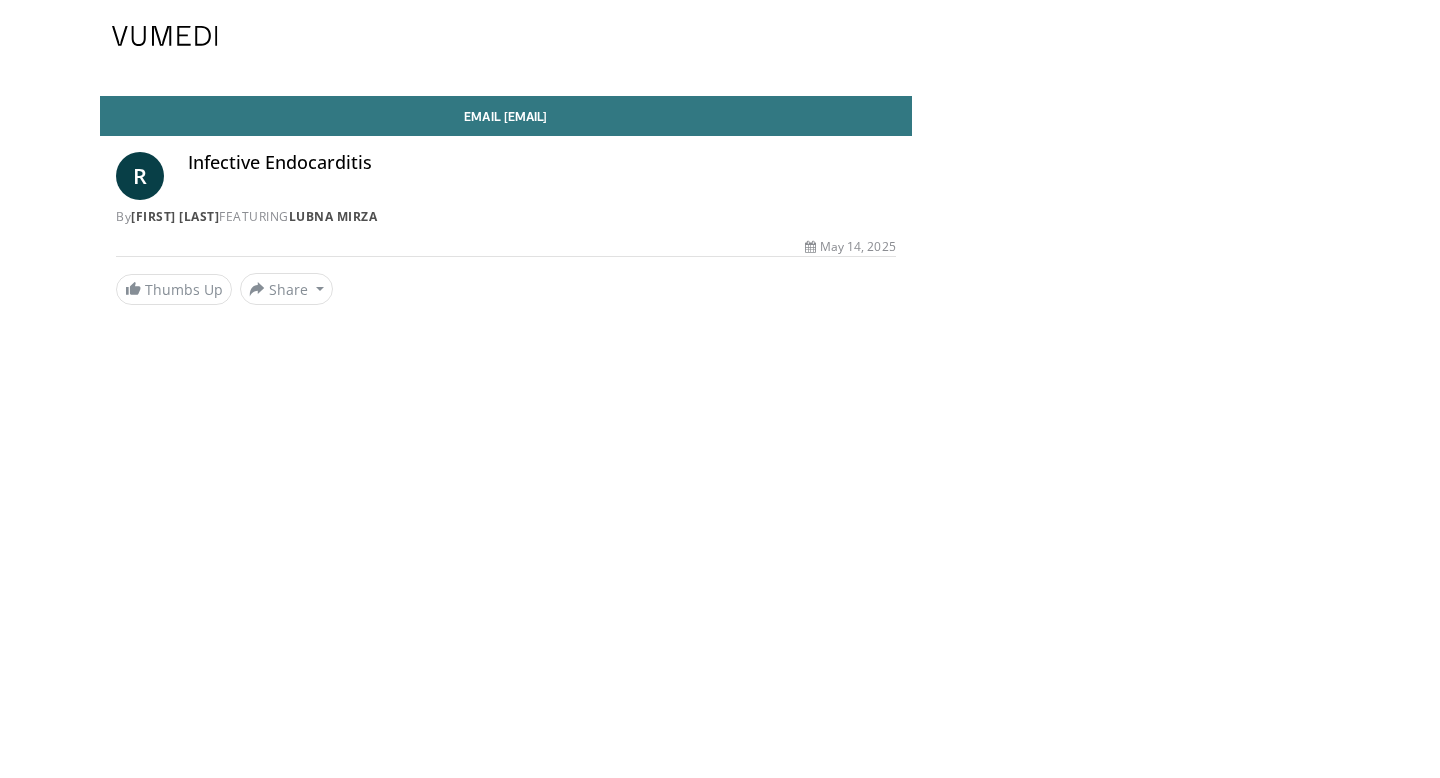 scroll, scrollTop: 0, scrollLeft: 0, axis: both 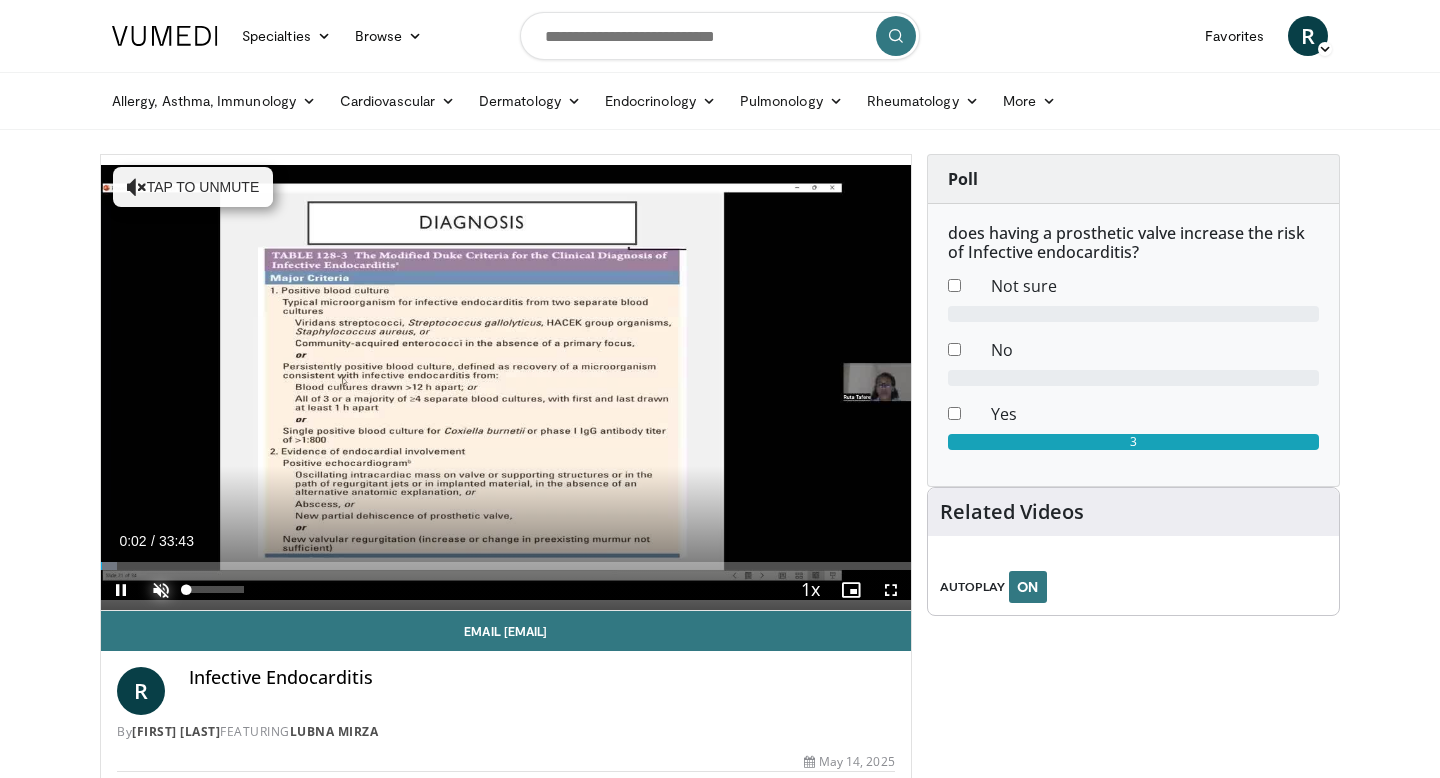 click at bounding box center (161, 590) 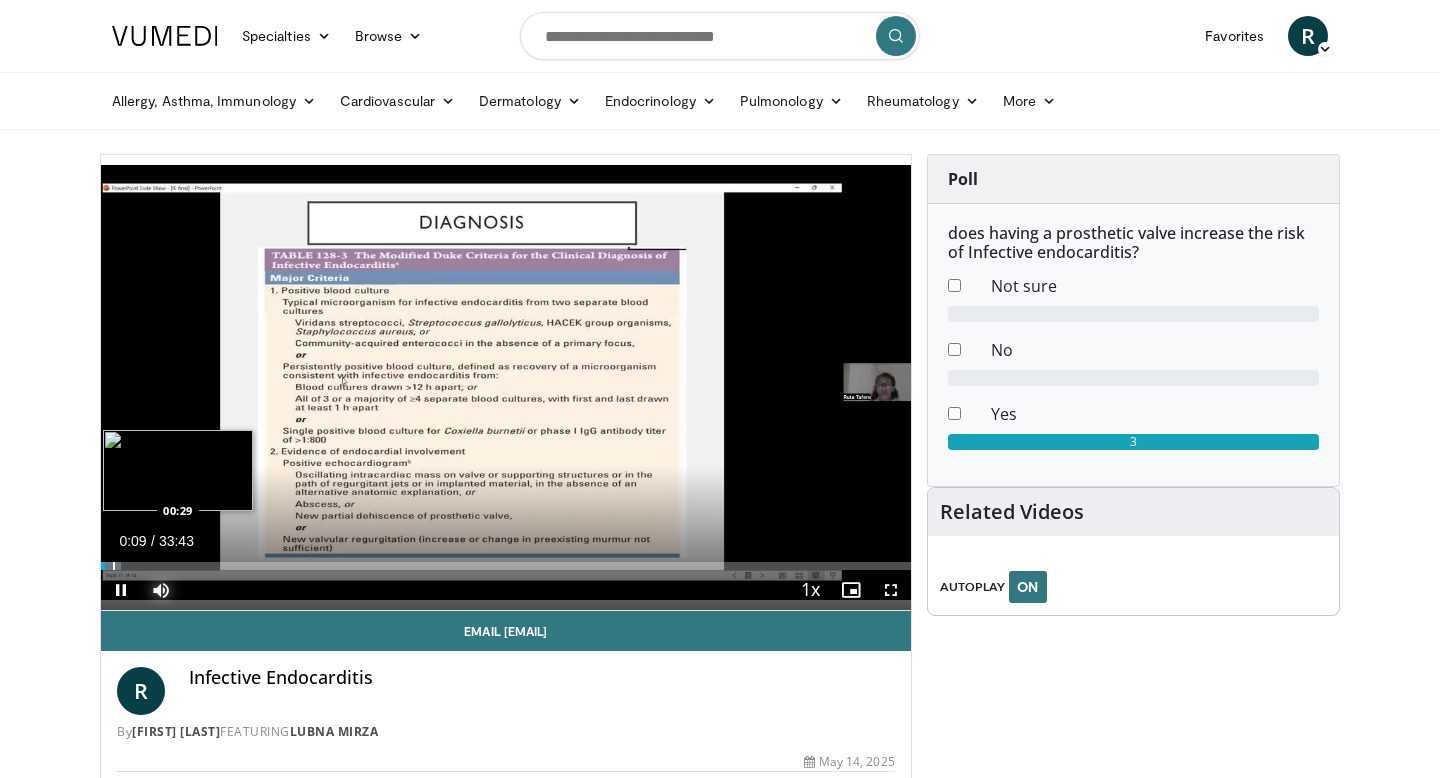 click at bounding box center [114, 566] 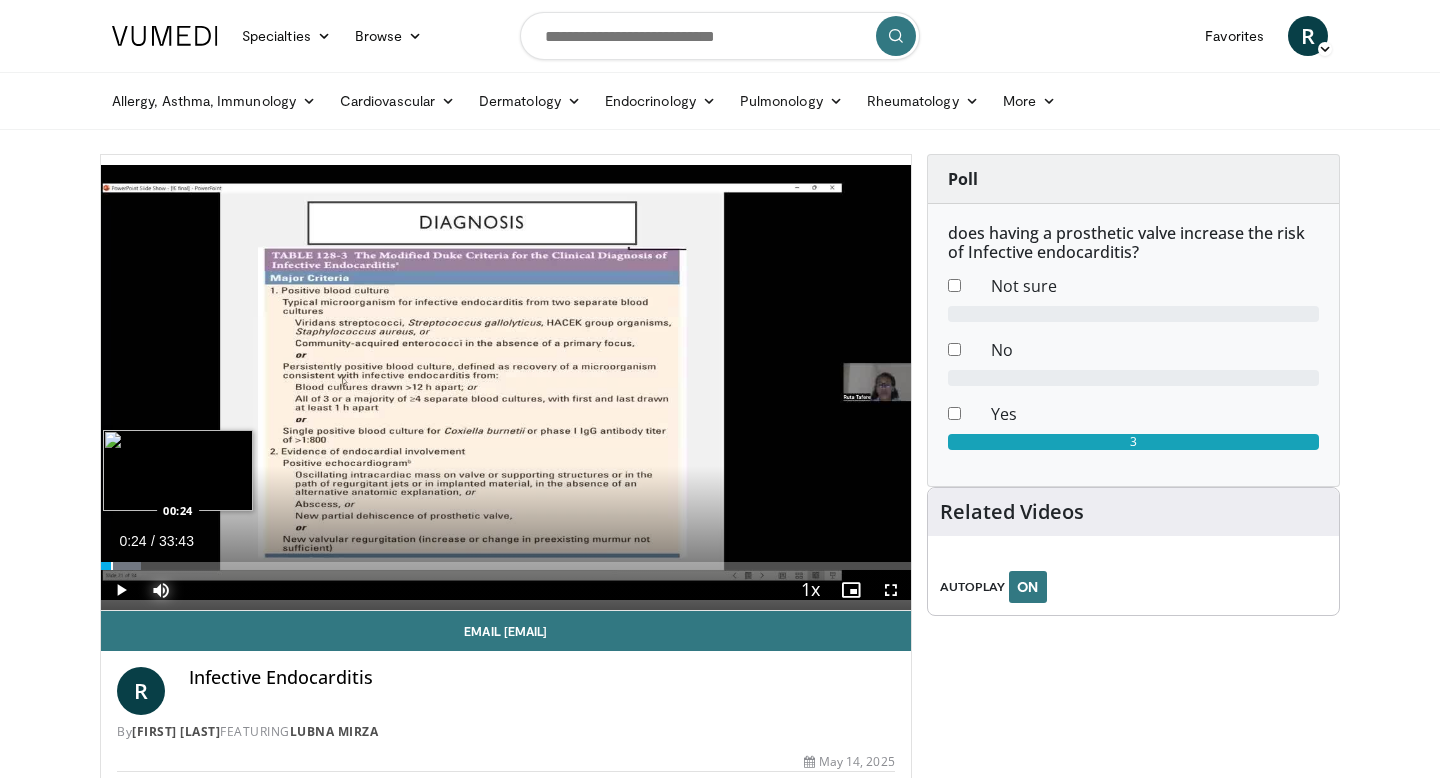click at bounding box center [112, 566] 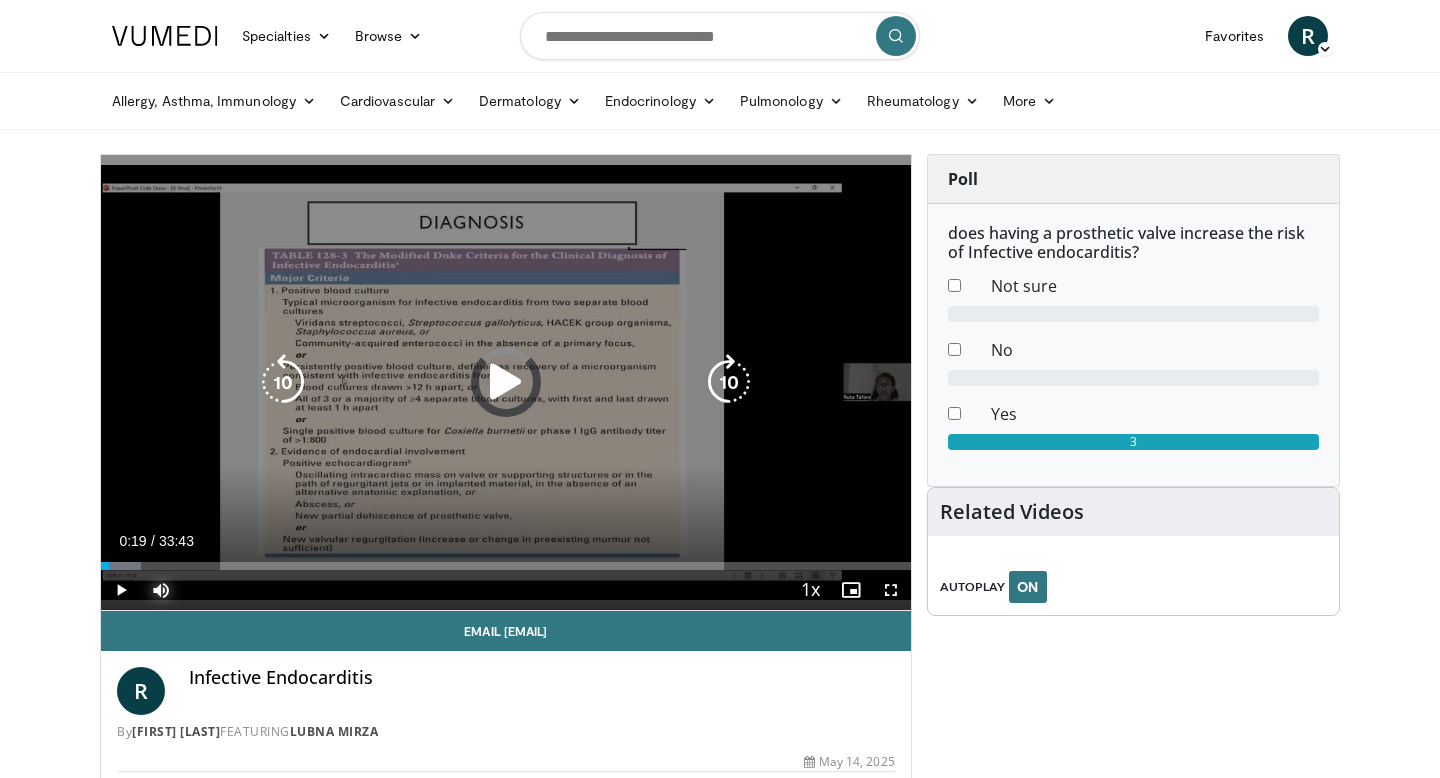 click on "00:27" at bounding box center (105, 566) 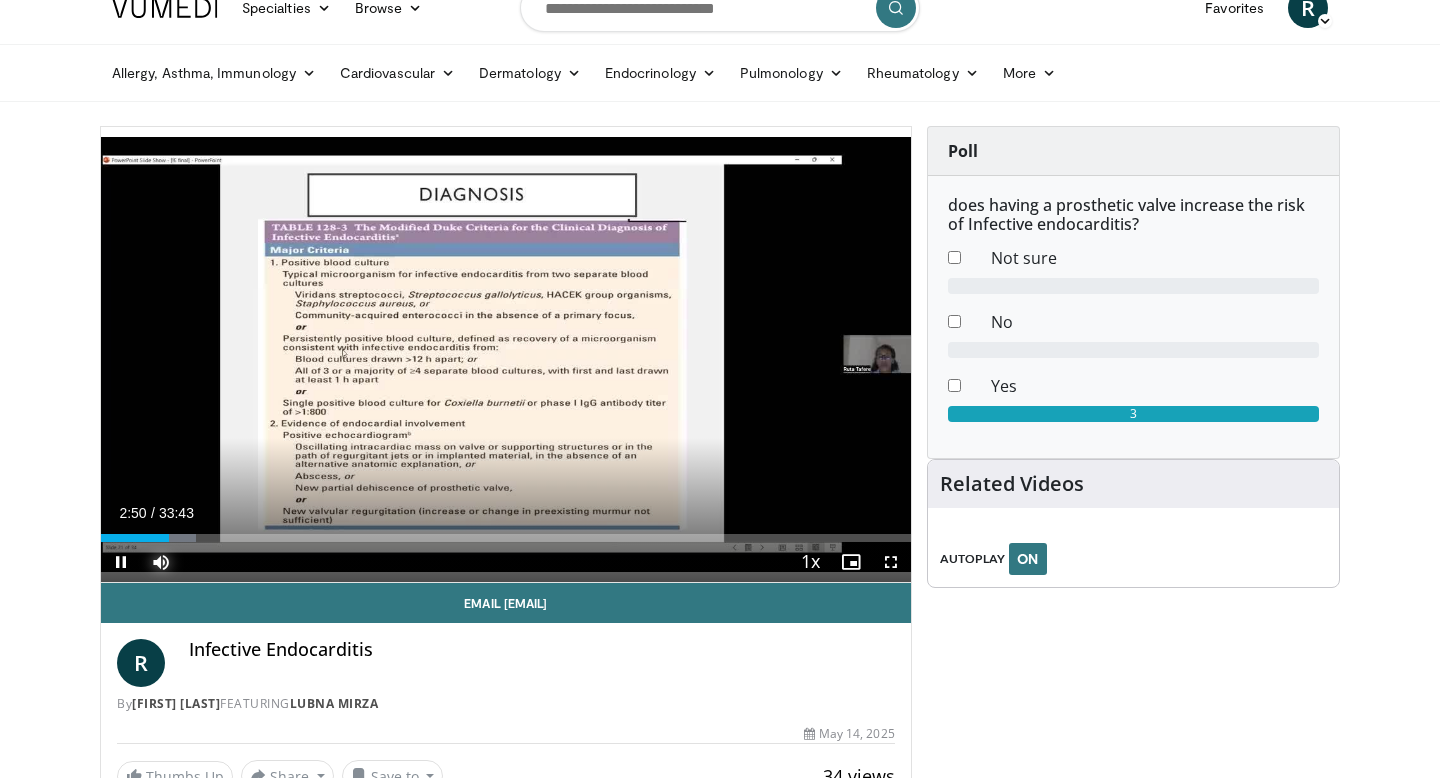 scroll, scrollTop: 0, scrollLeft: 0, axis: both 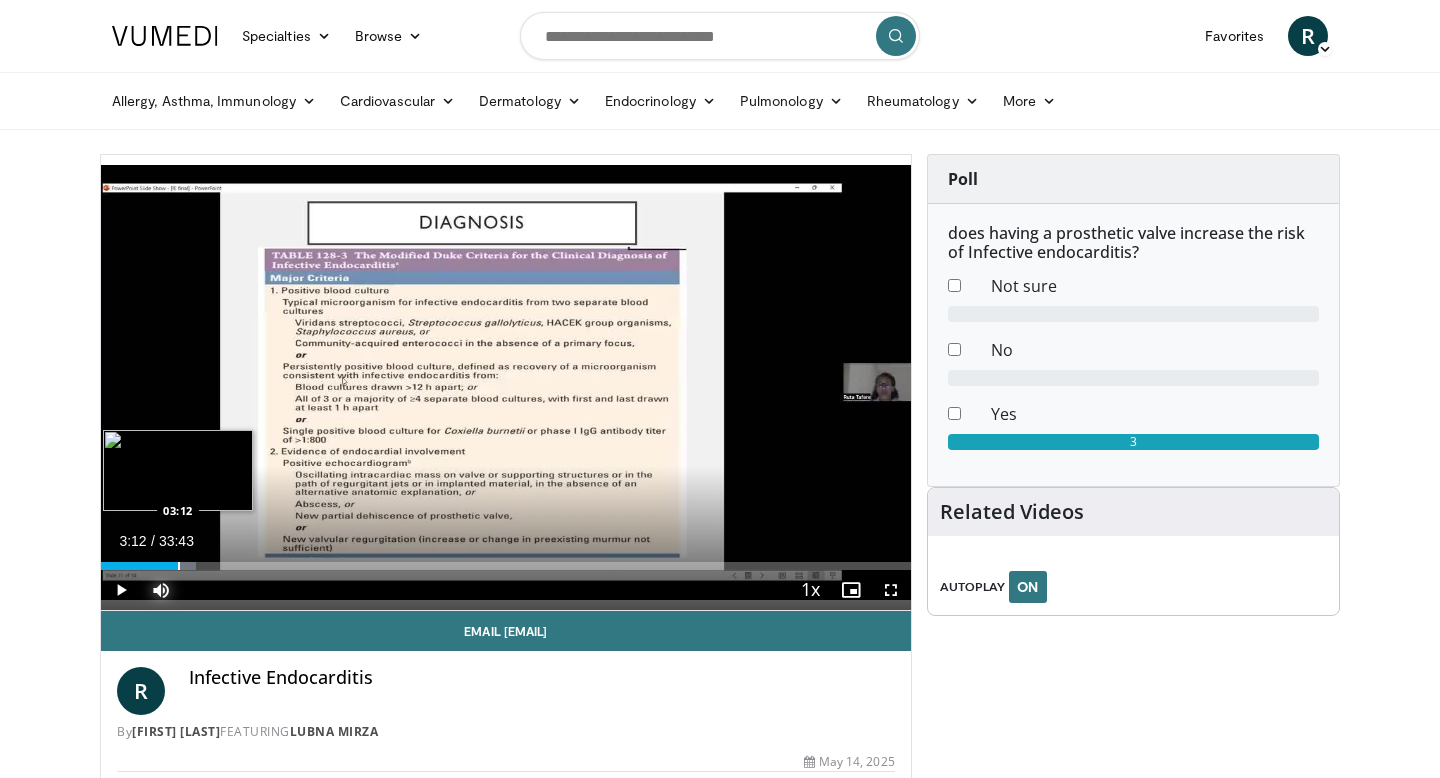 click at bounding box center (179, 566) 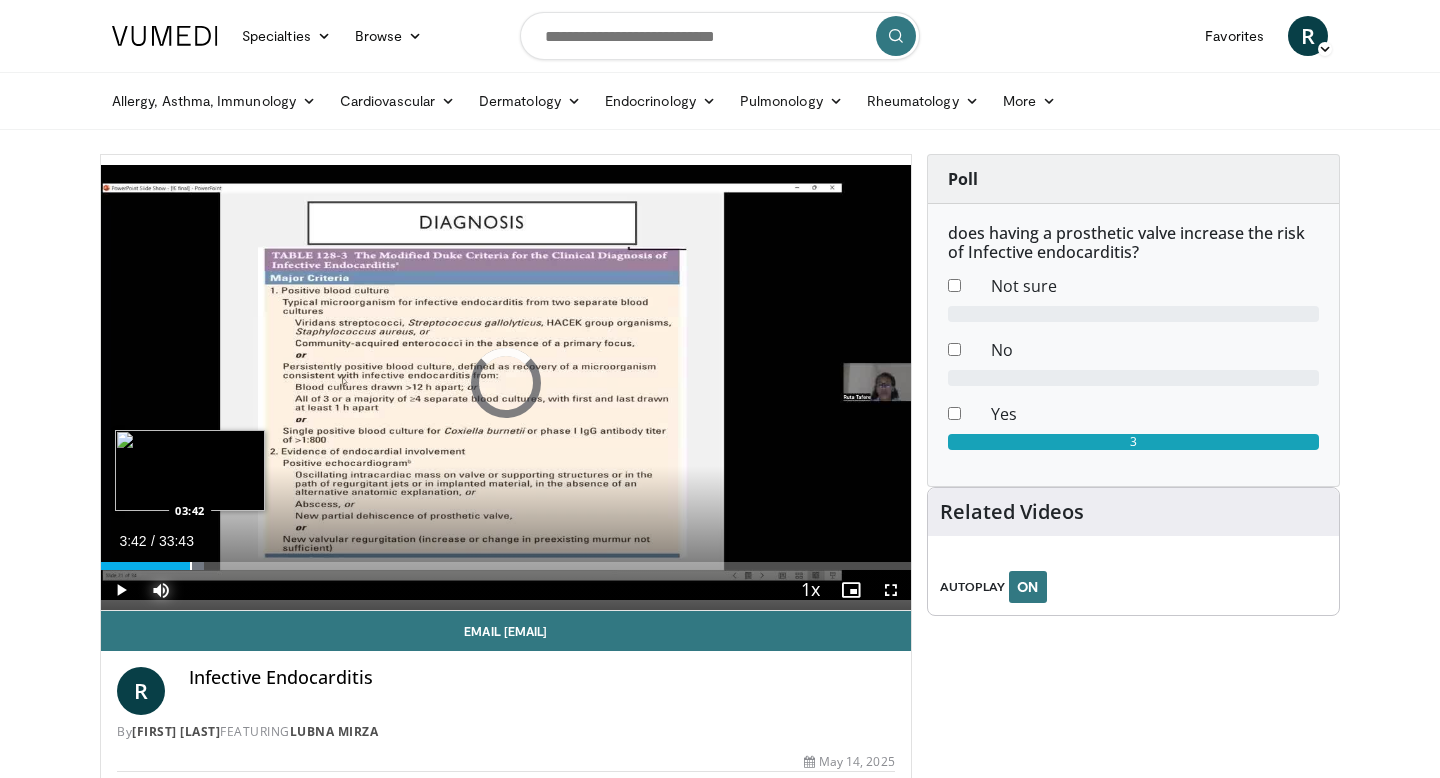 click at bounding box center [191, 566] 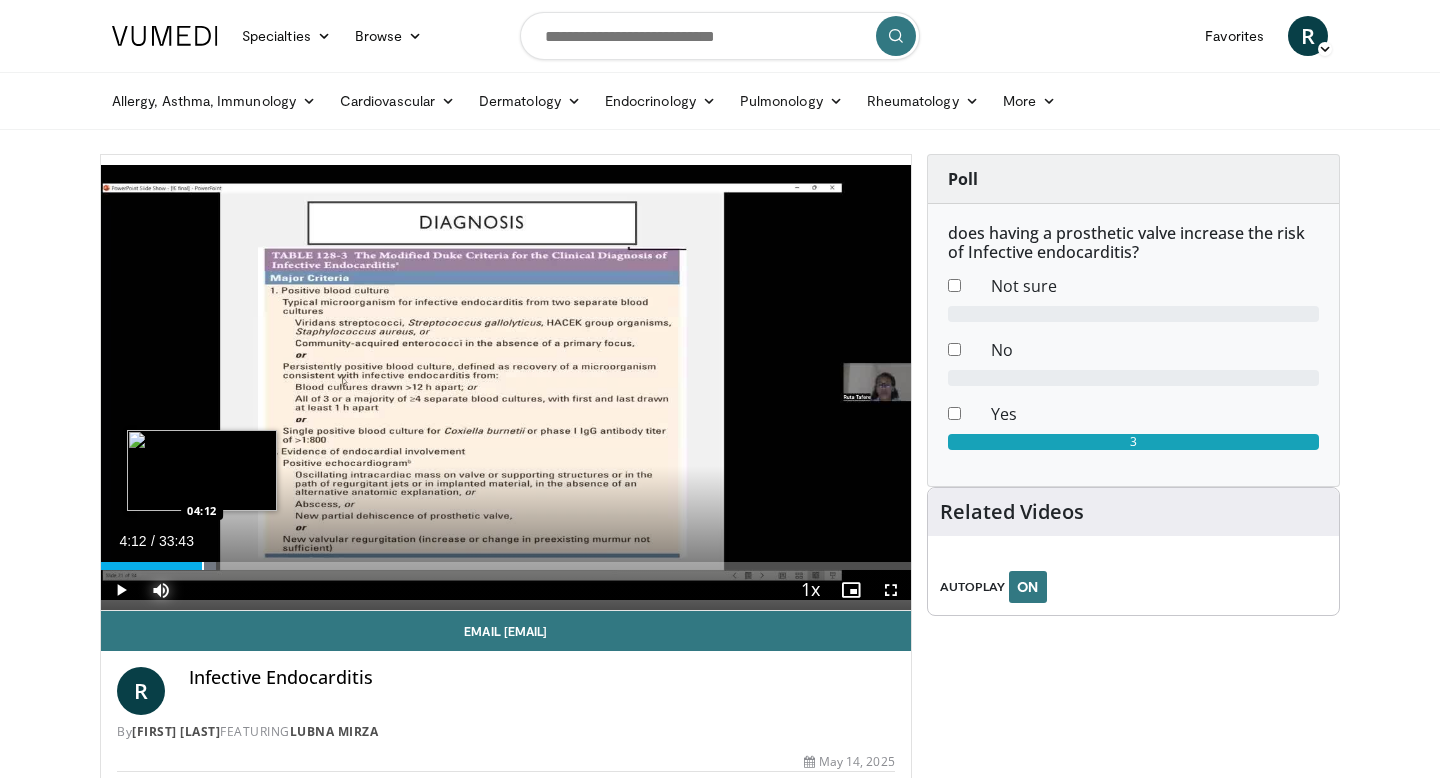click at bounding box center (203, 566) 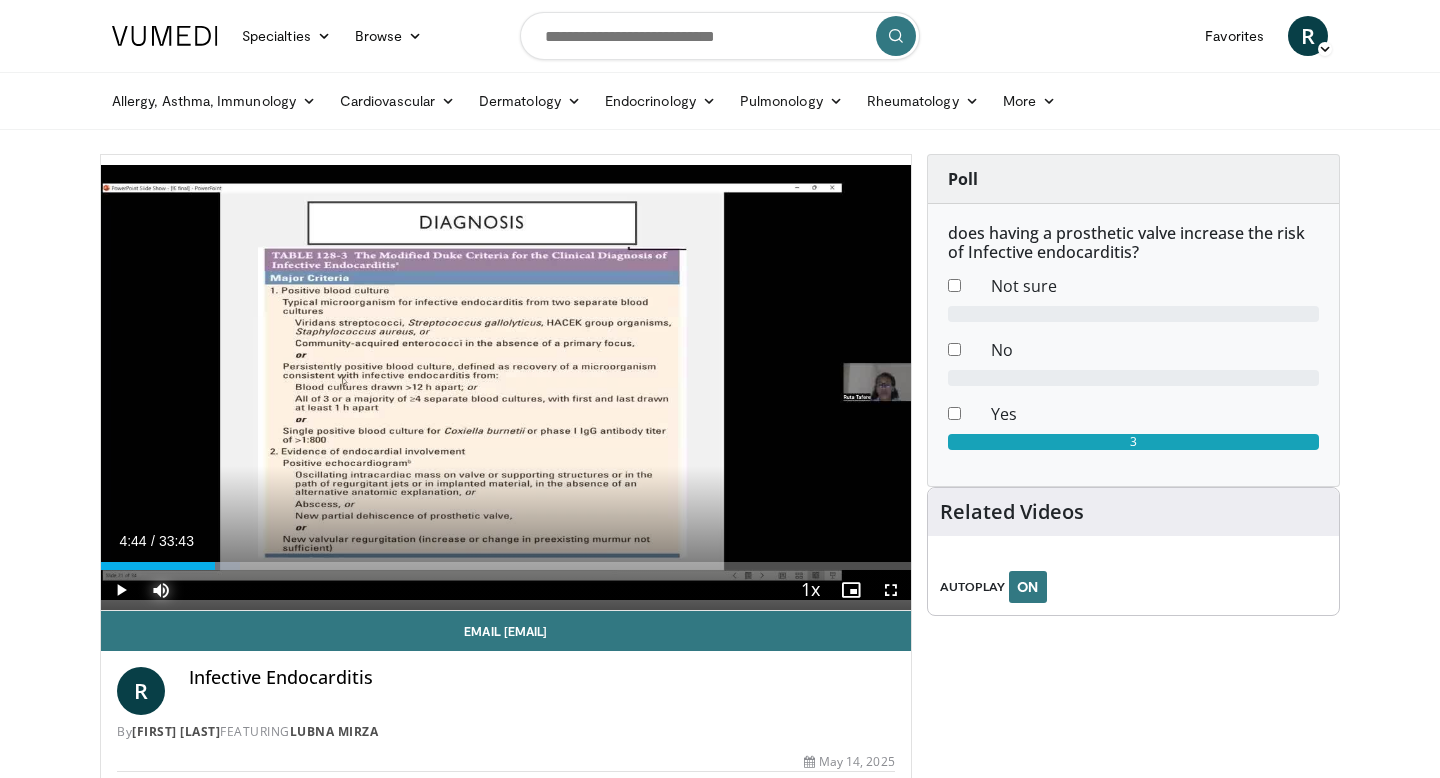 click at bounding box center [216, 566] 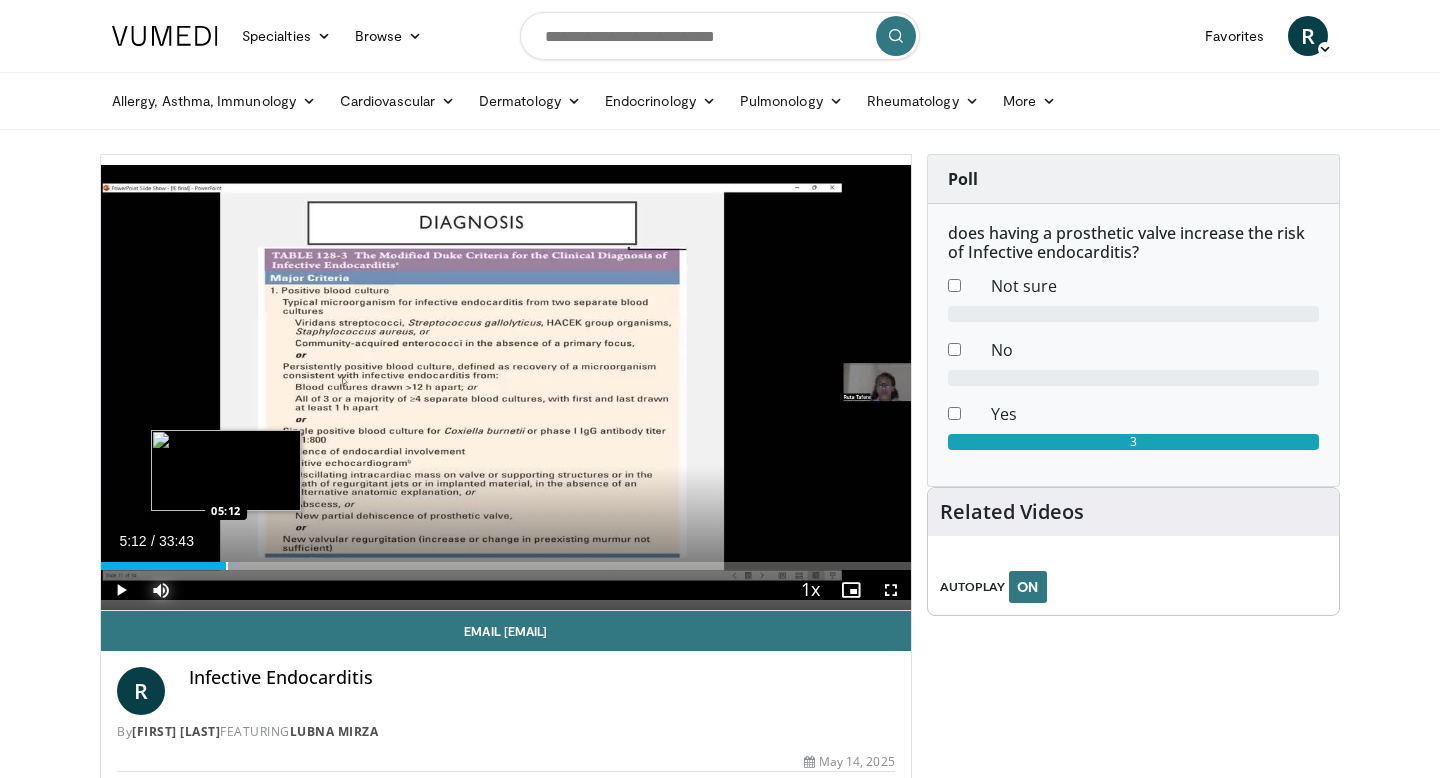 click at bounding box center (227, 566) 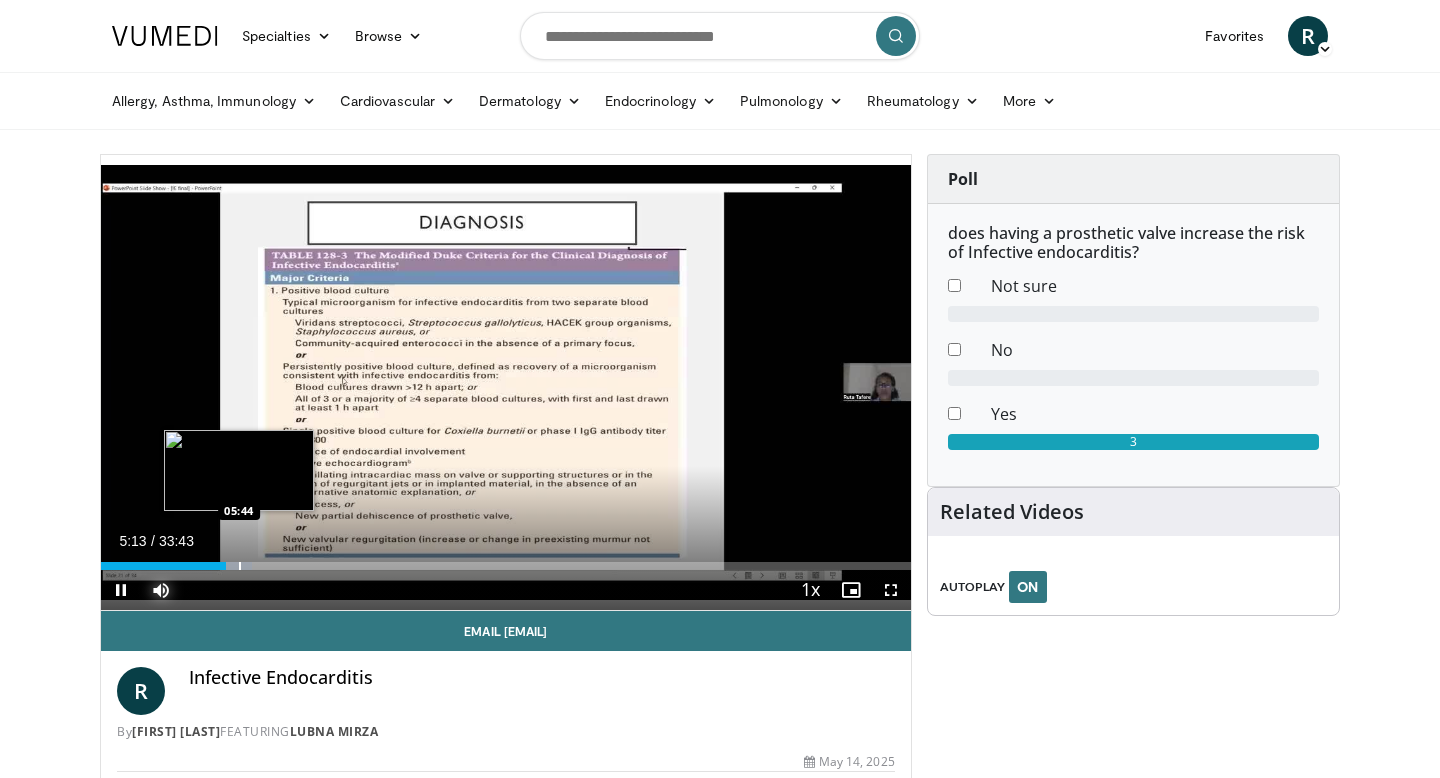 click at bounding box center [240, 566] 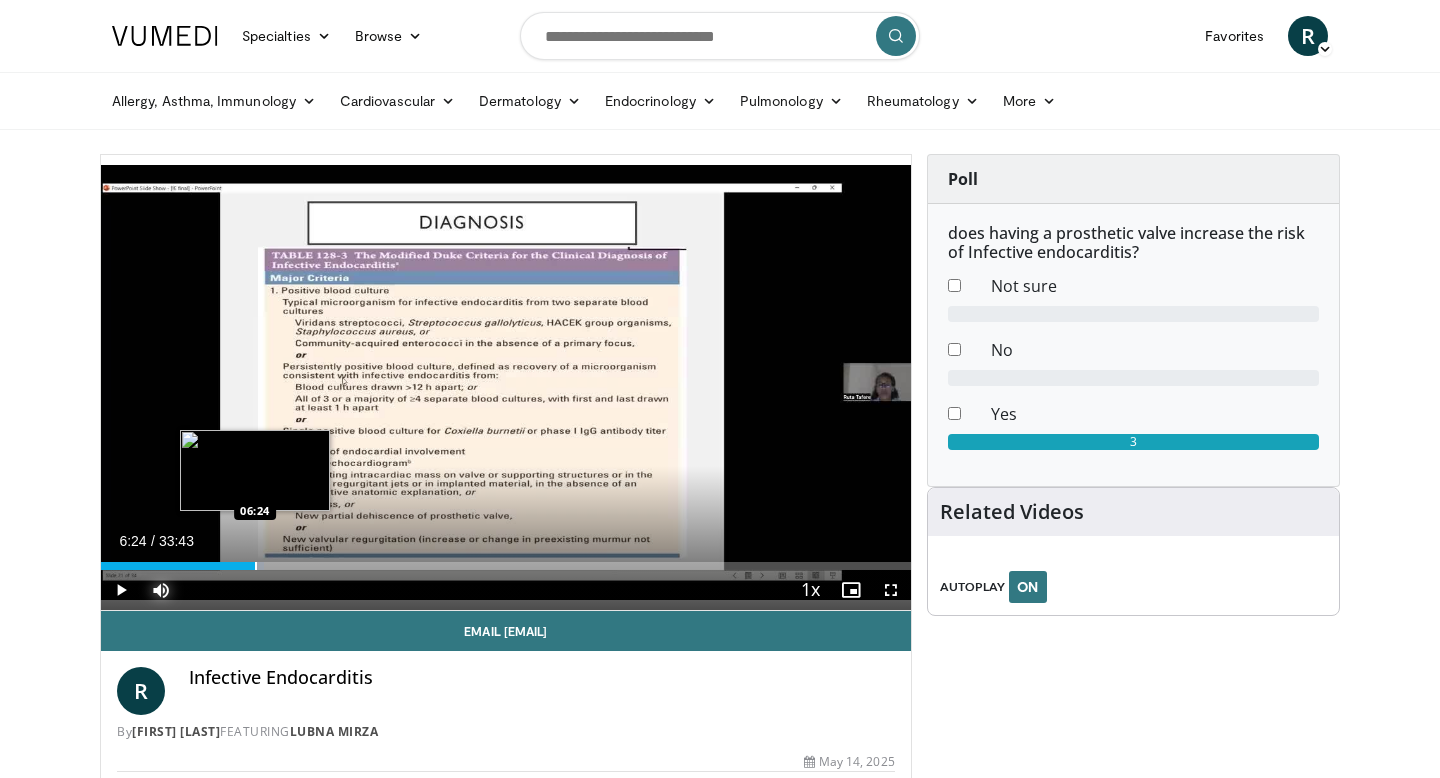 click at bounding box center [256, 566] 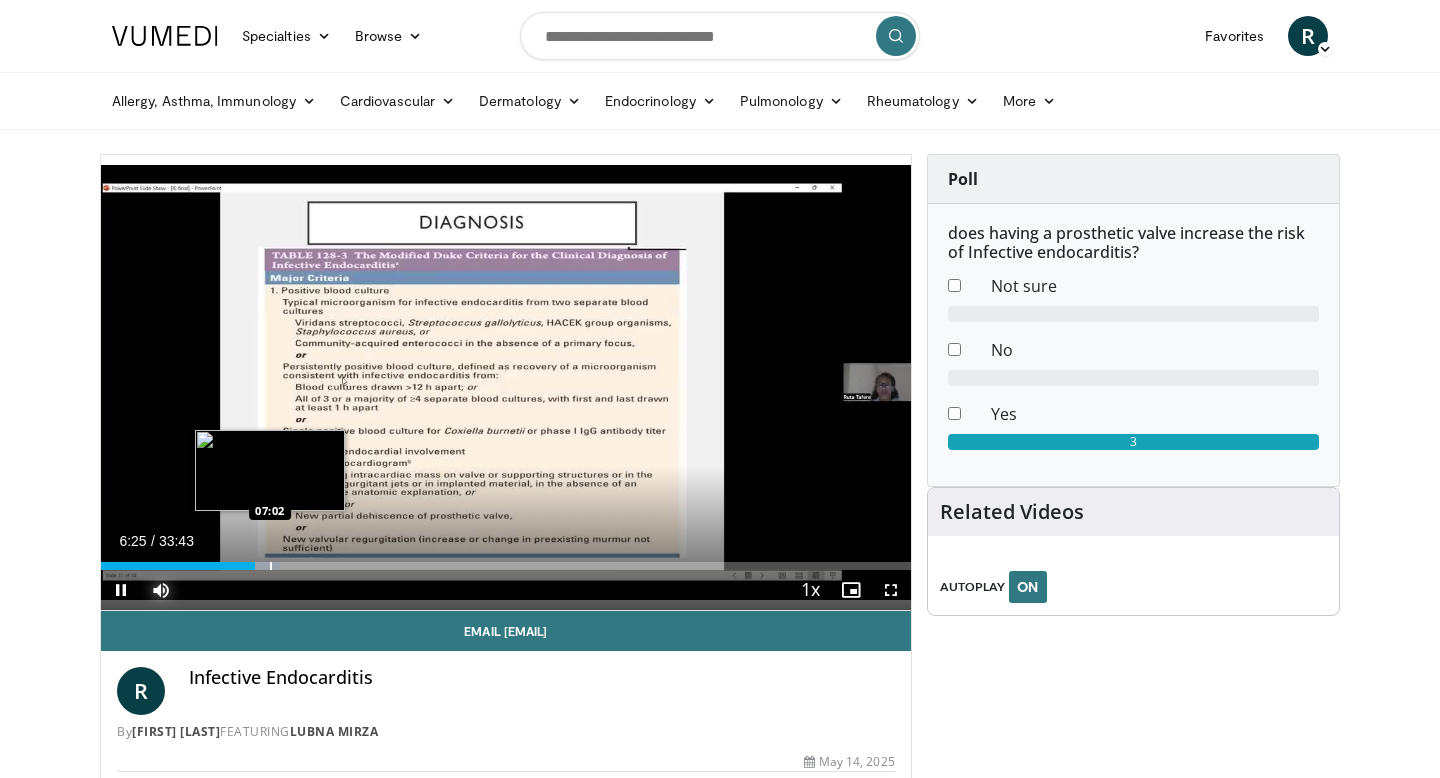 click at bounding box center [271, 566] 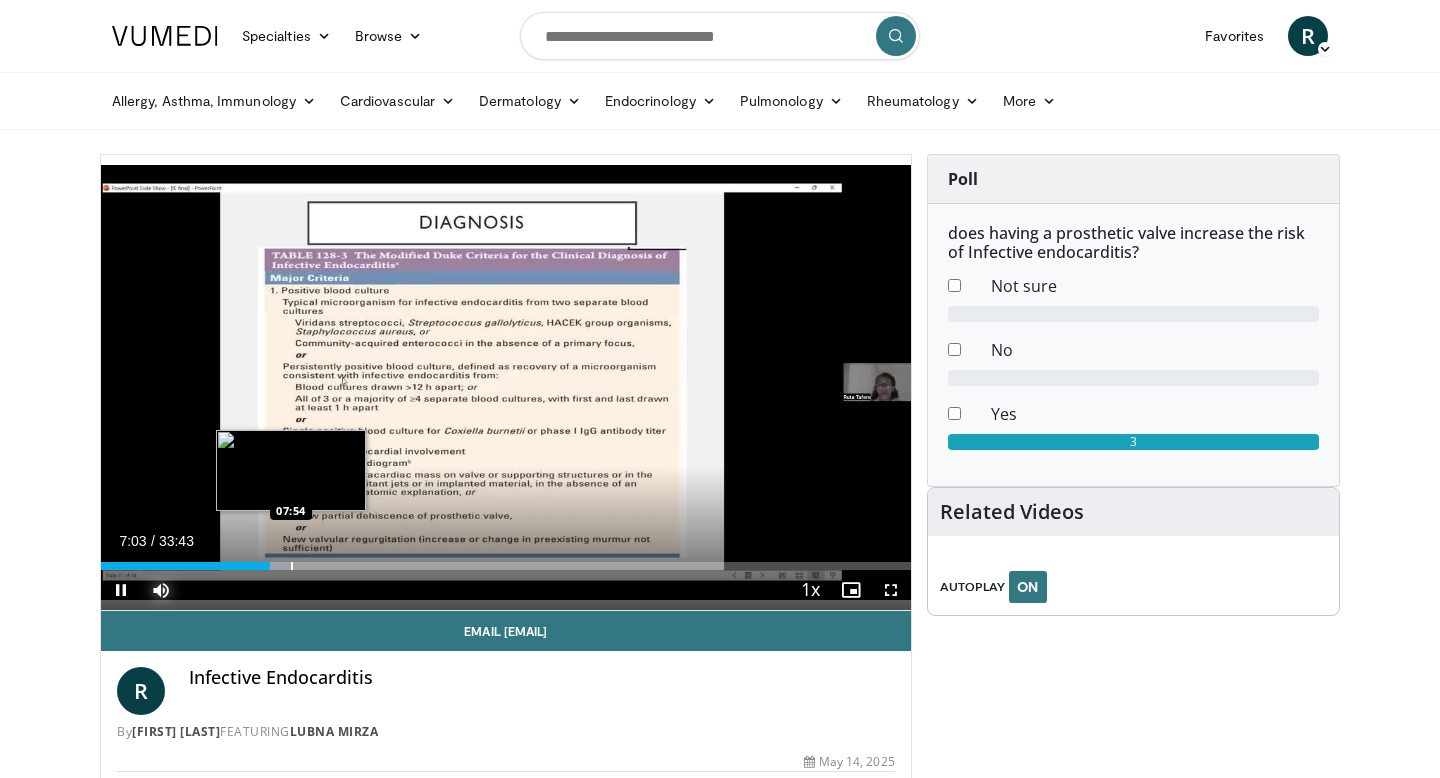 click at bounding box center (292, 566) 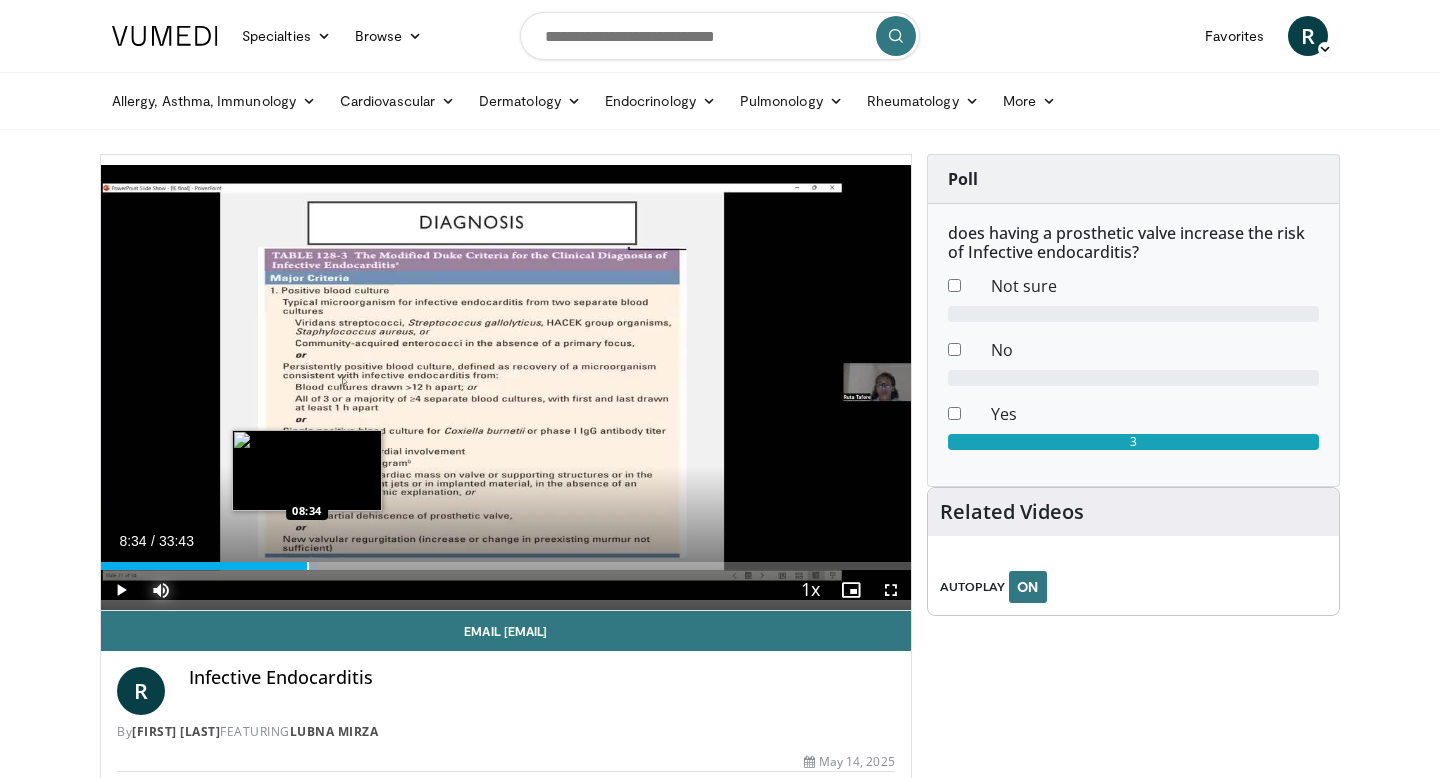 click at bounding box center [308, 566] 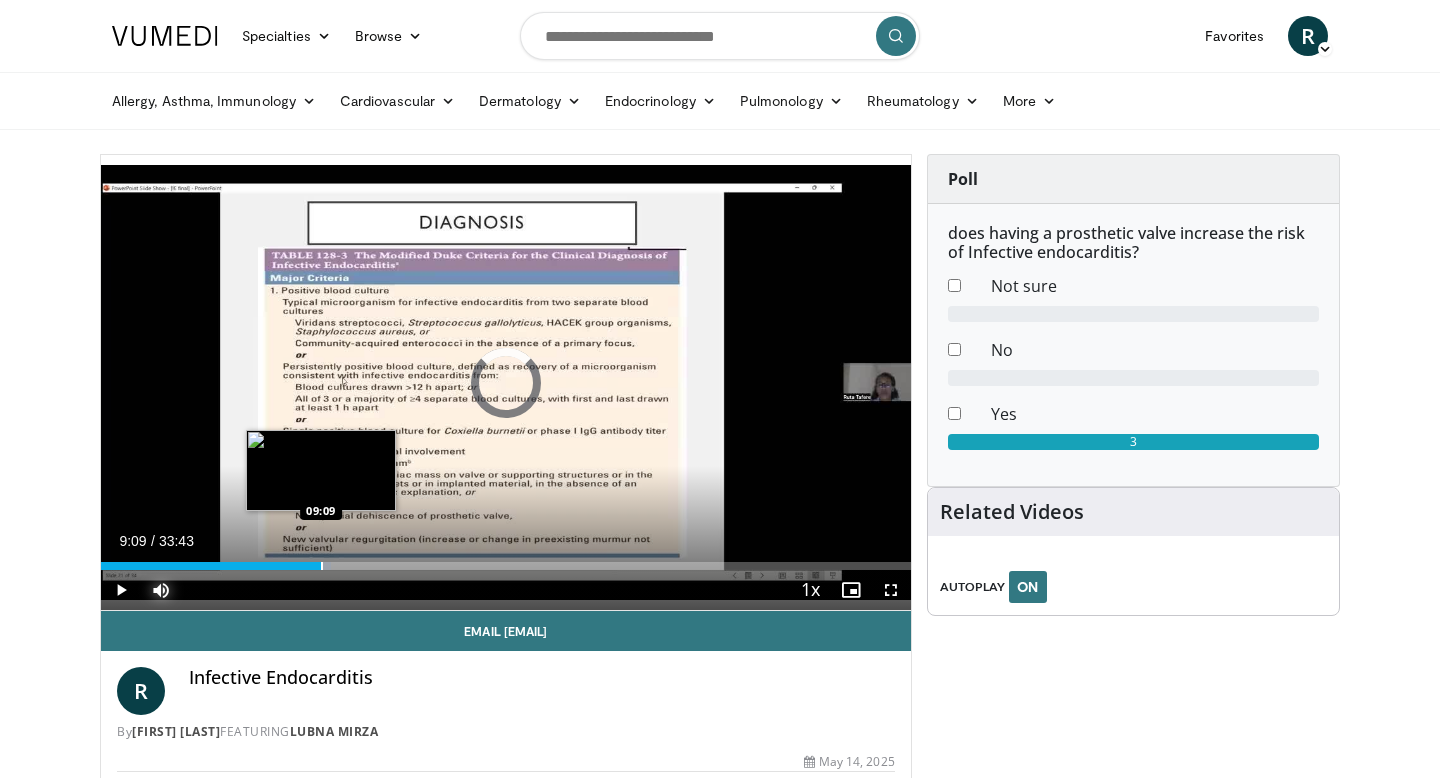 click at bounding box center (322, 566) 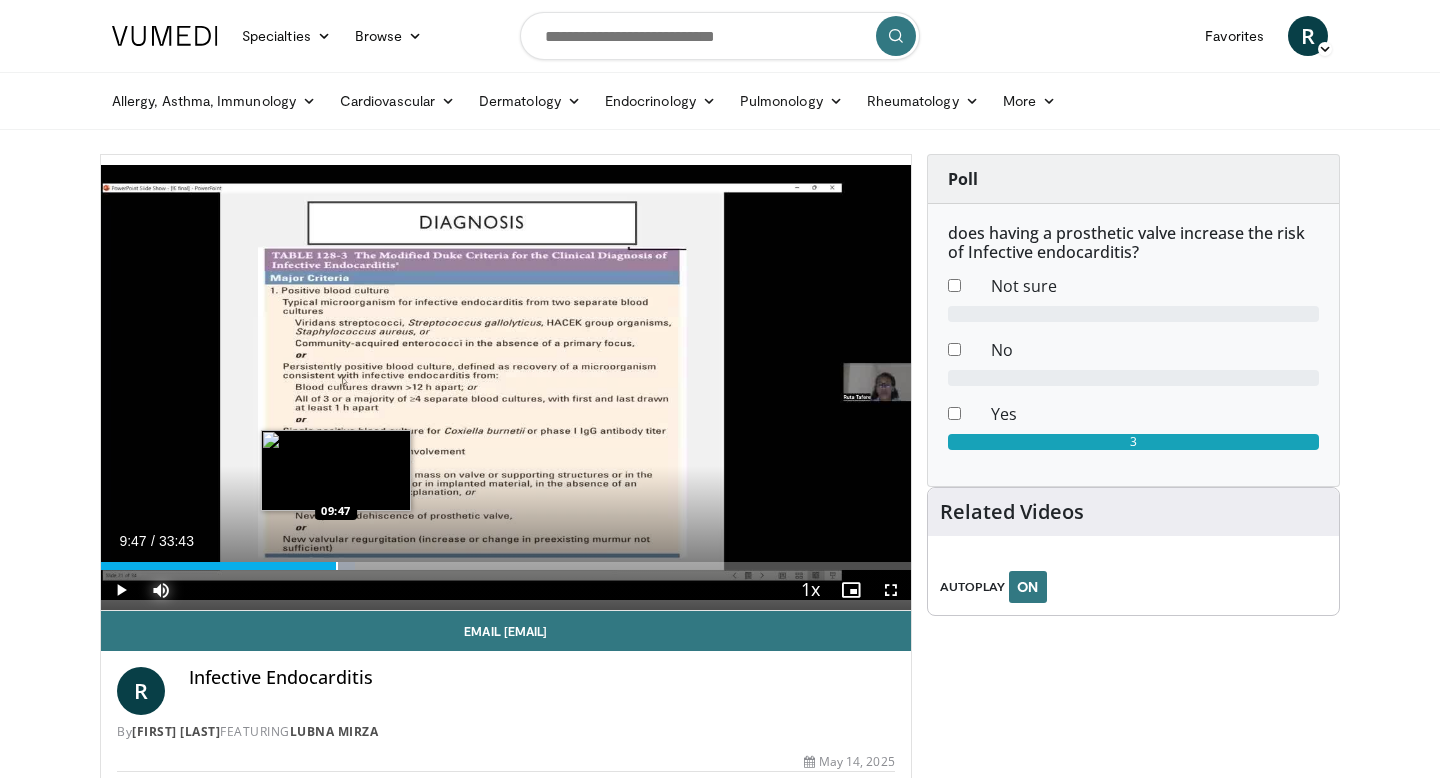 click at bounding box center (337, 566) 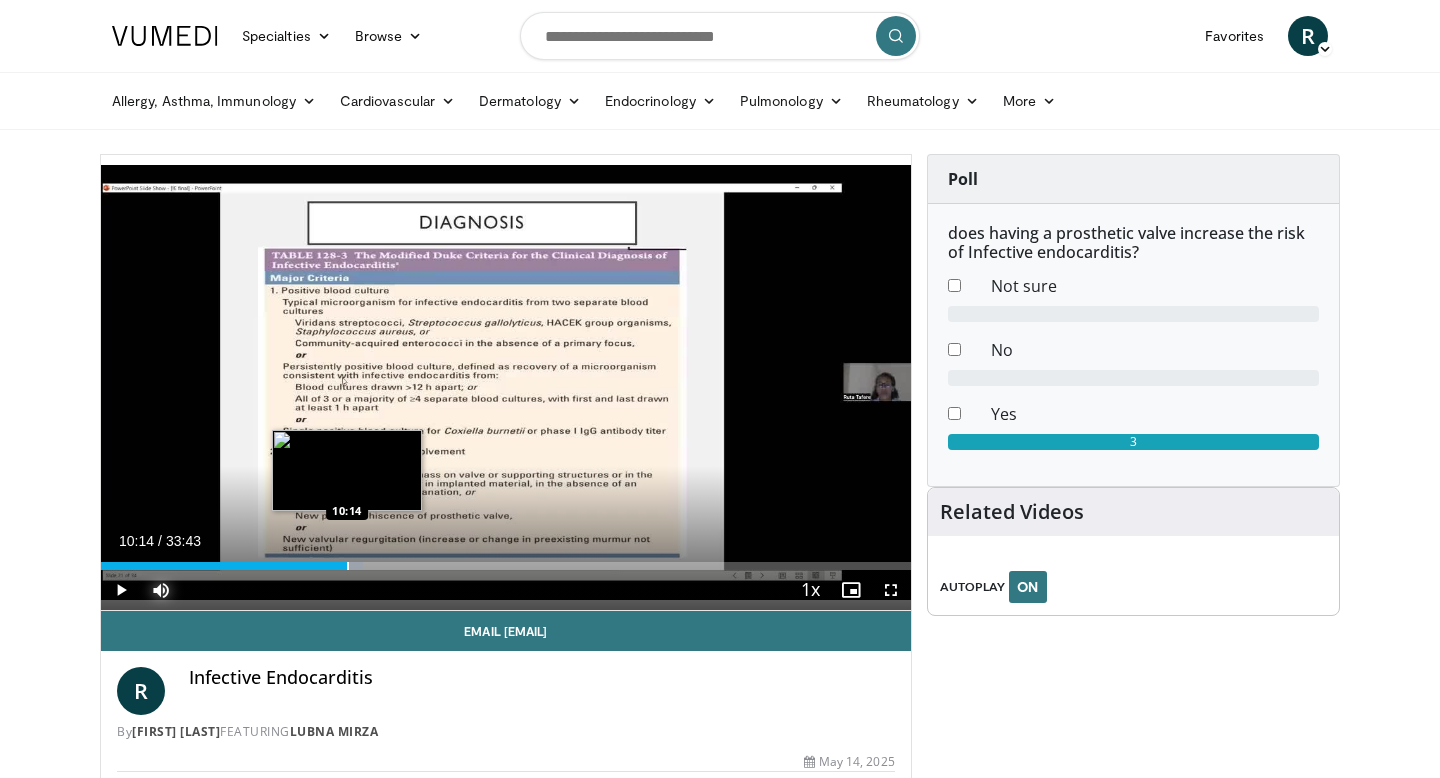 click at bounding box center (348, 566) 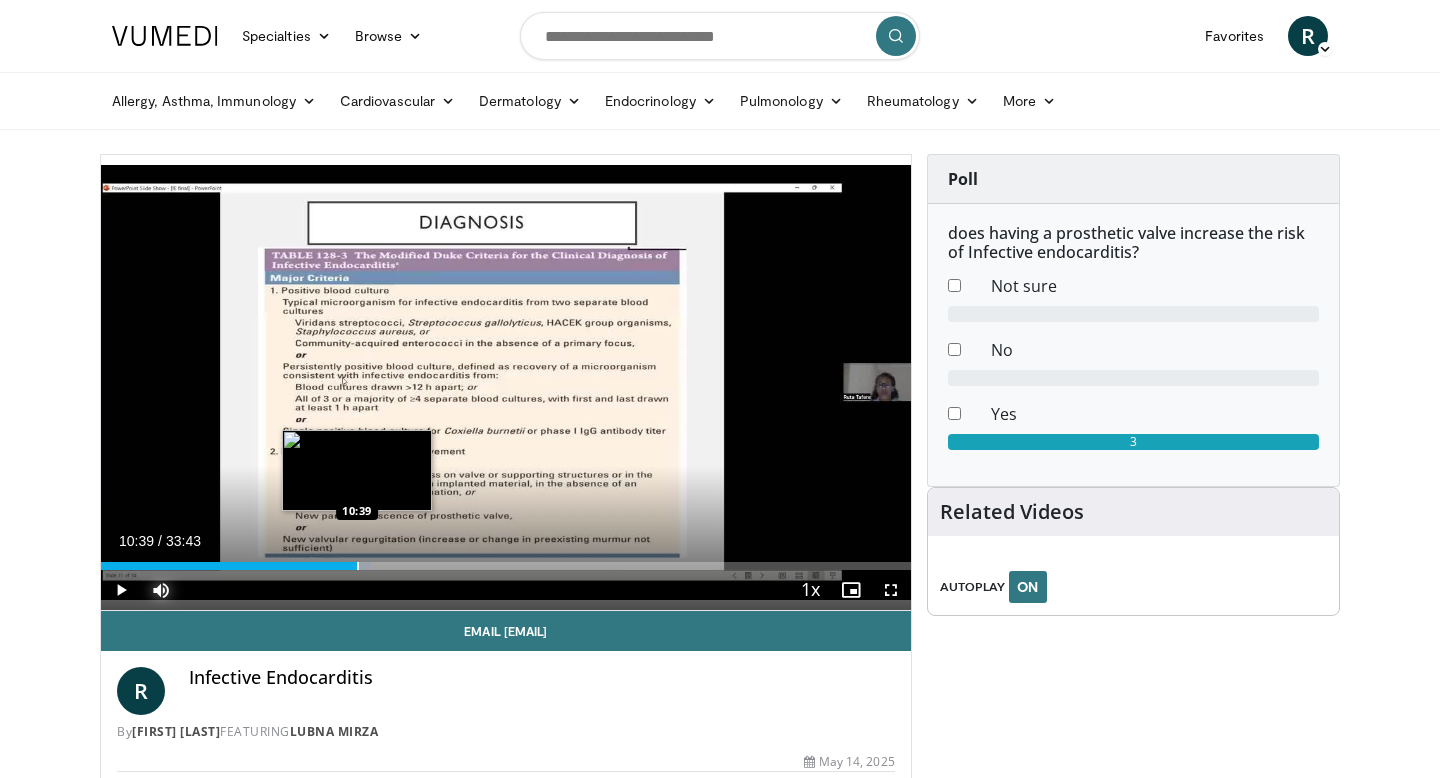 click at bounding box center (358, 566) 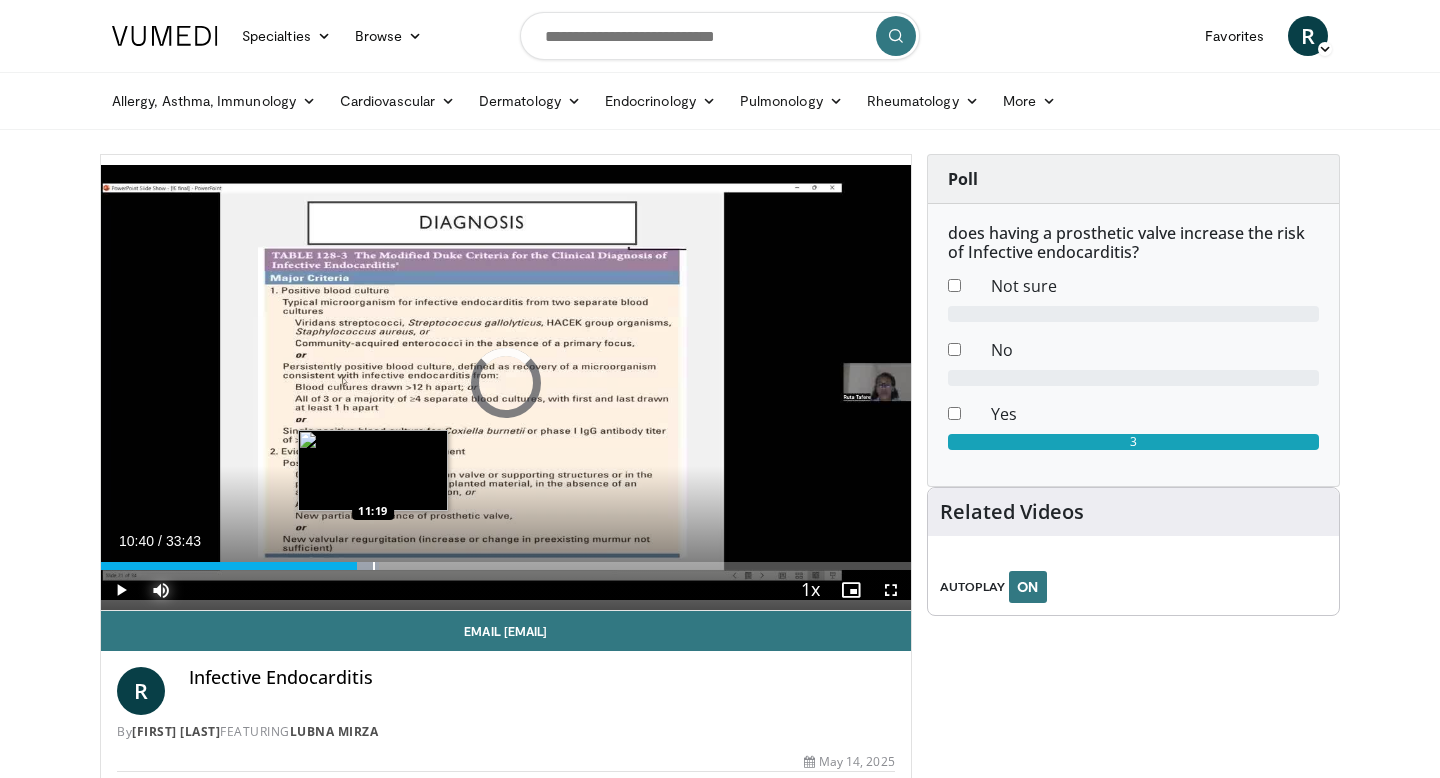 click at bounding box center [374, 566] 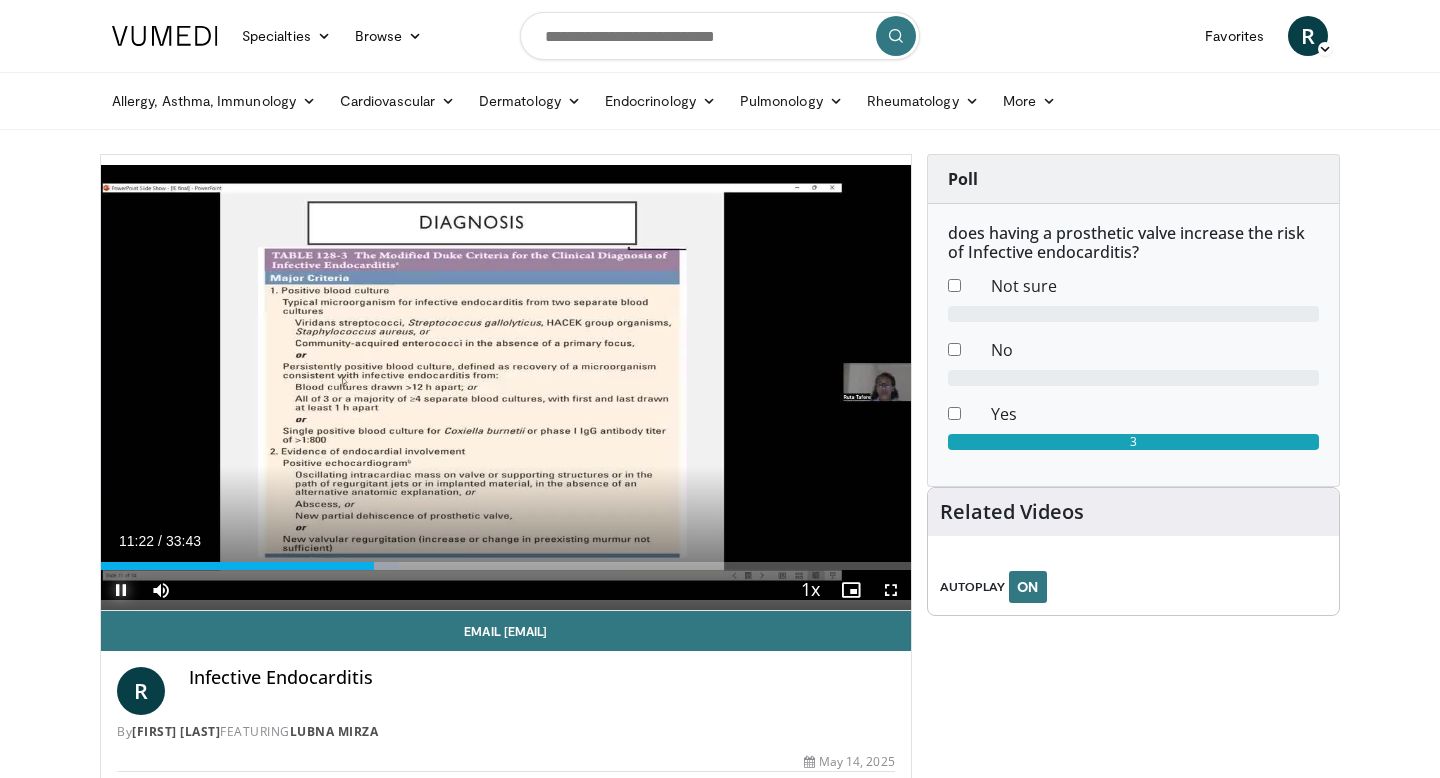 click at bounding box center (121, 590) 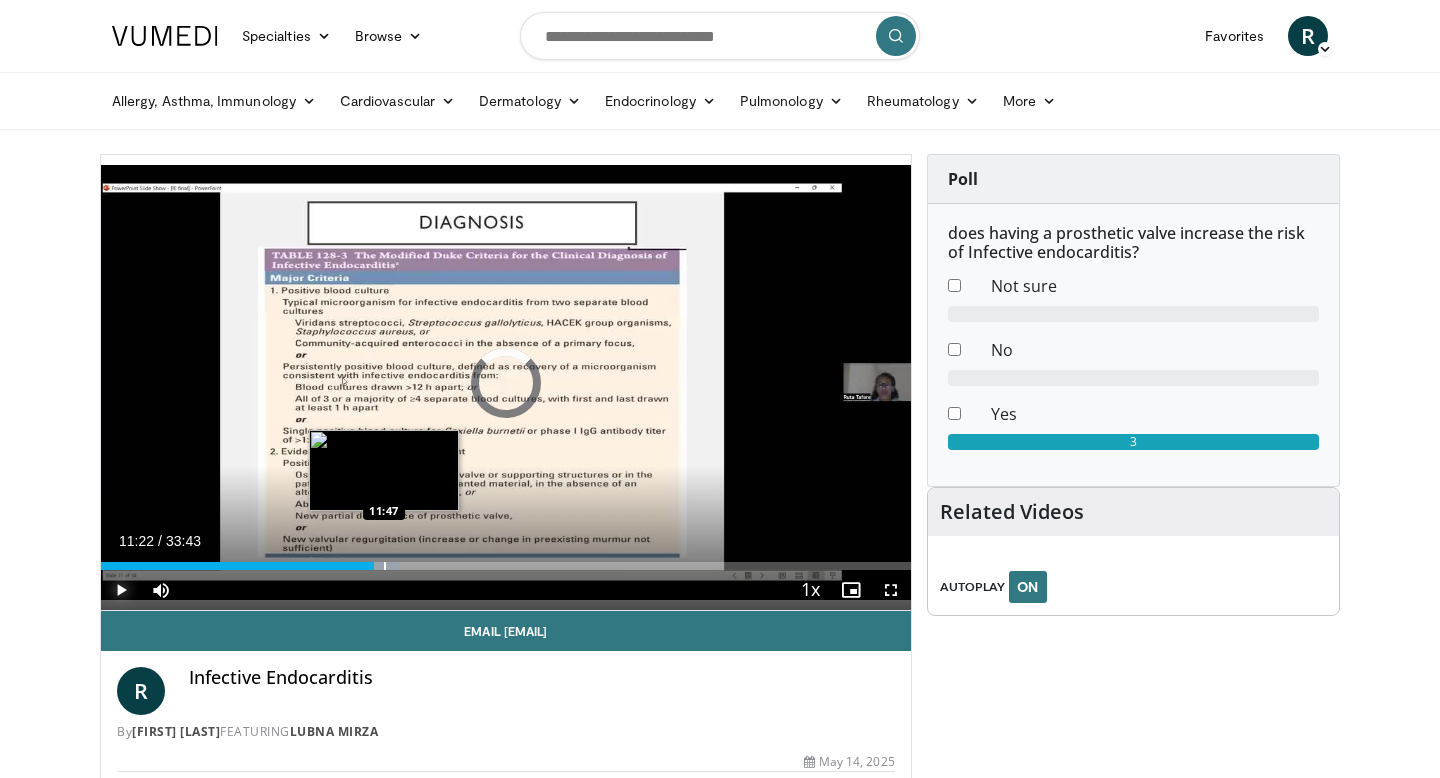 click at bounding box center [385, 566] 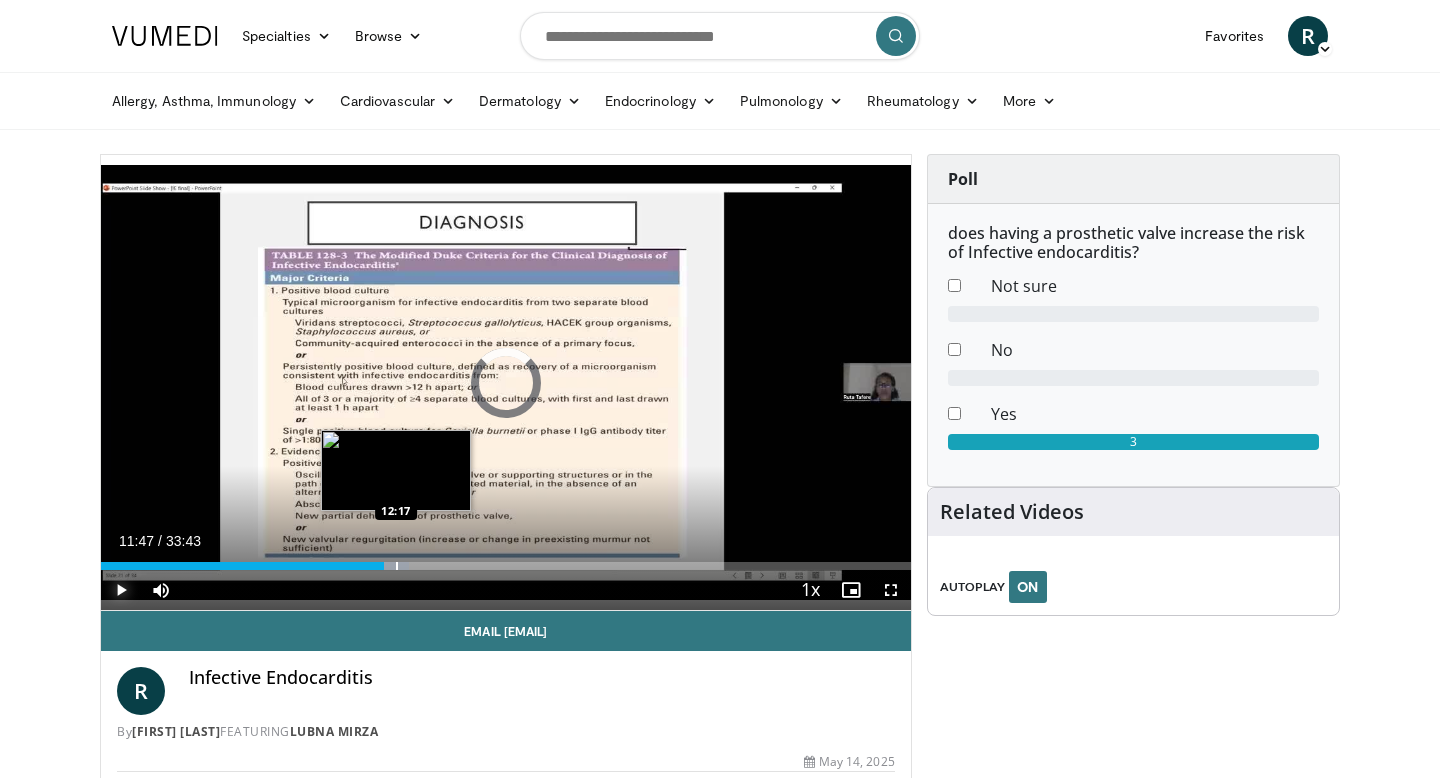 click at bounding box center [397, 566] 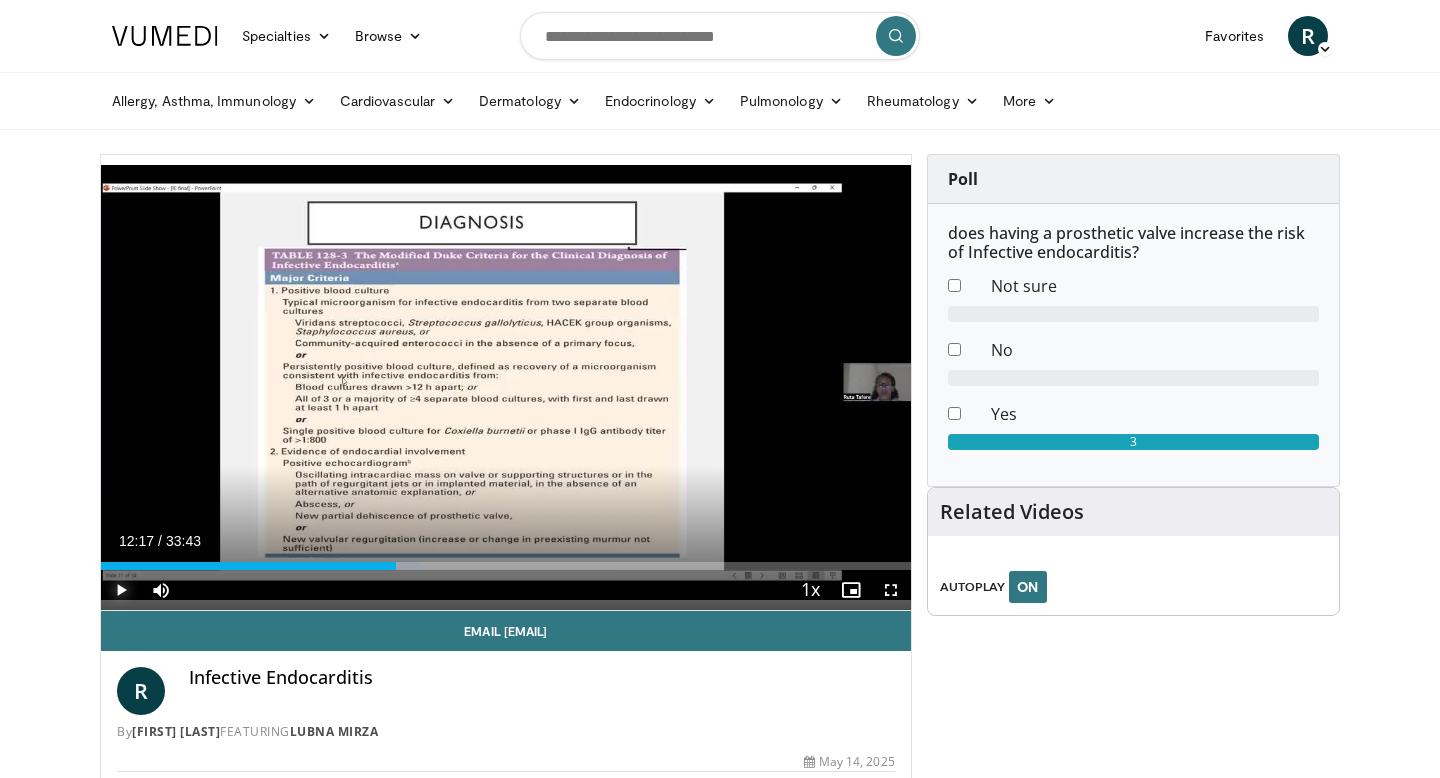 click at bounding box center [121, 590] 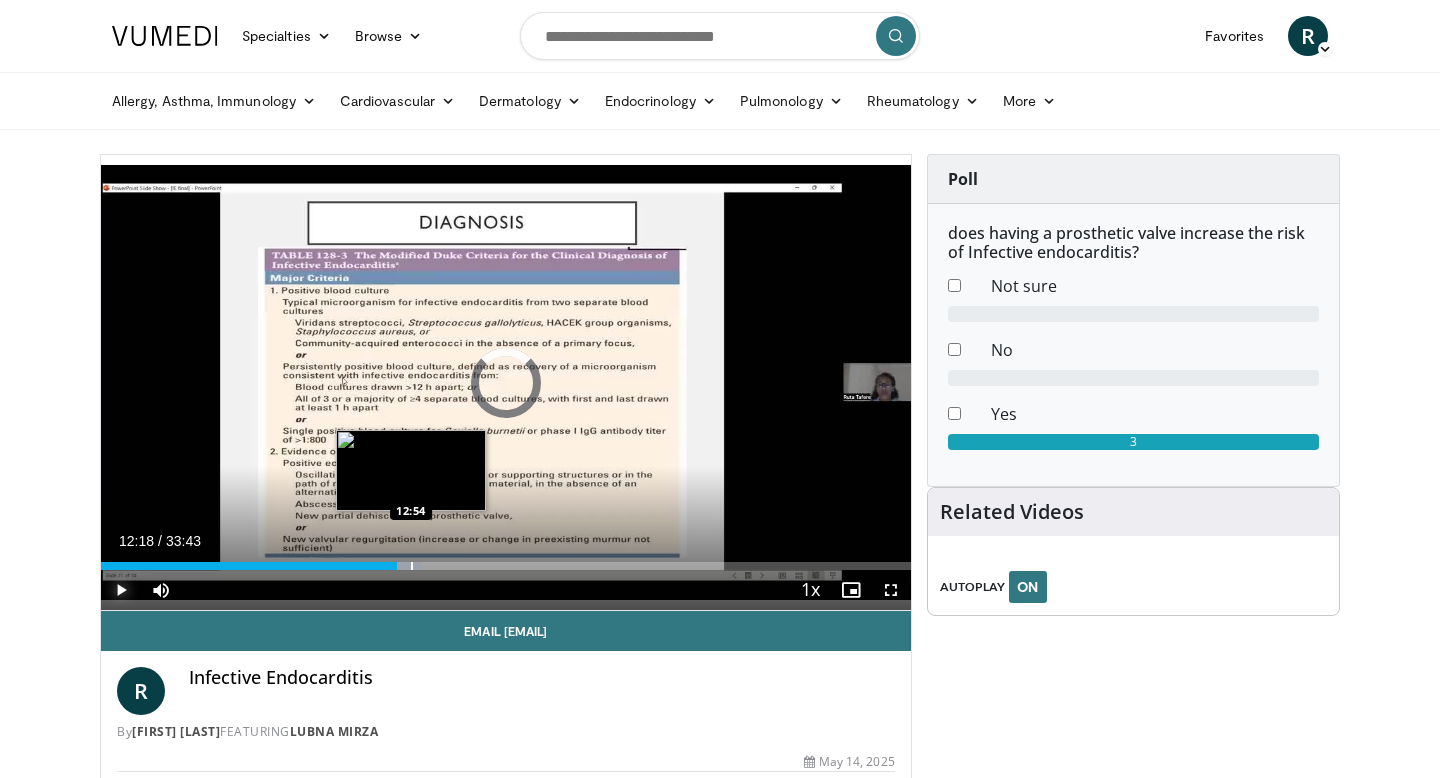 click at bounding box center (412, 566) 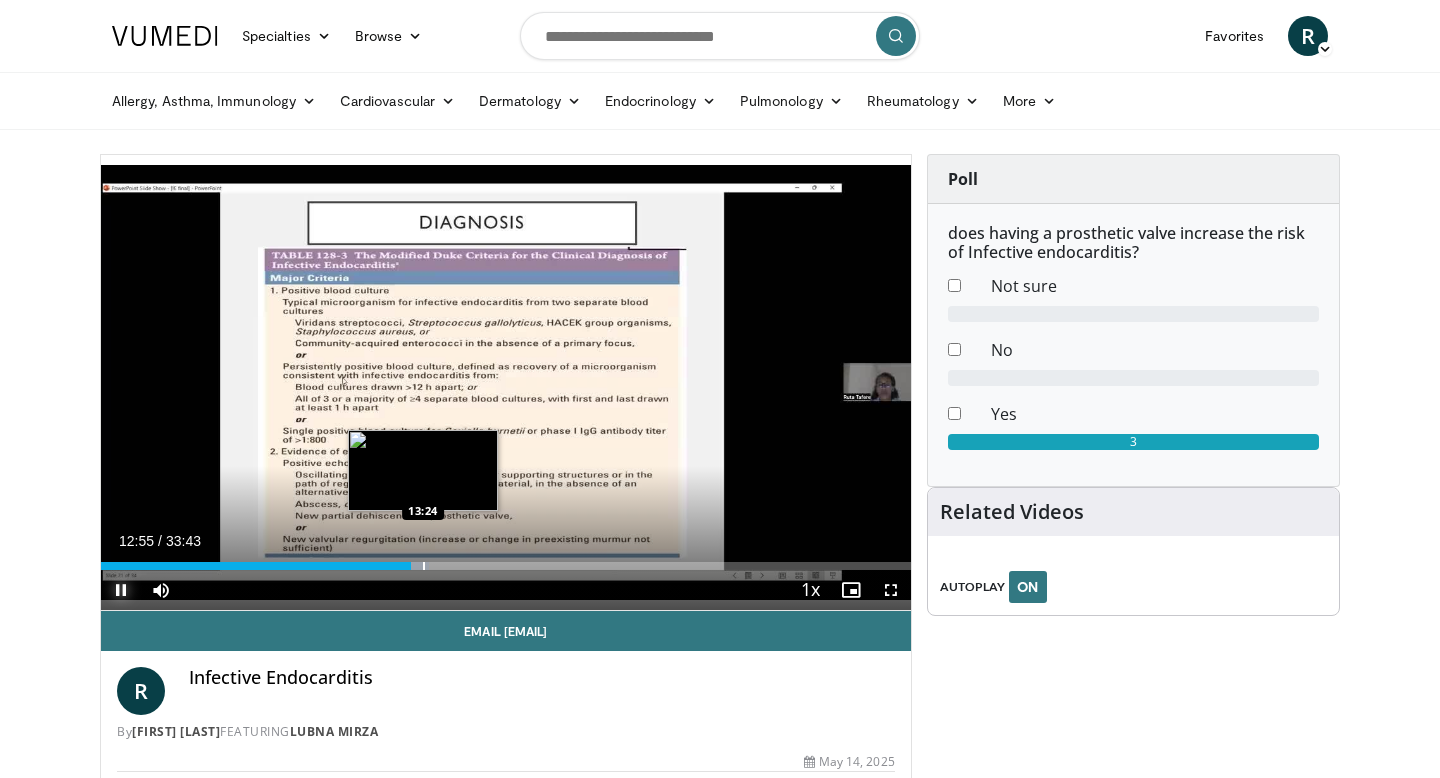 click at bounding box center [424, 566] 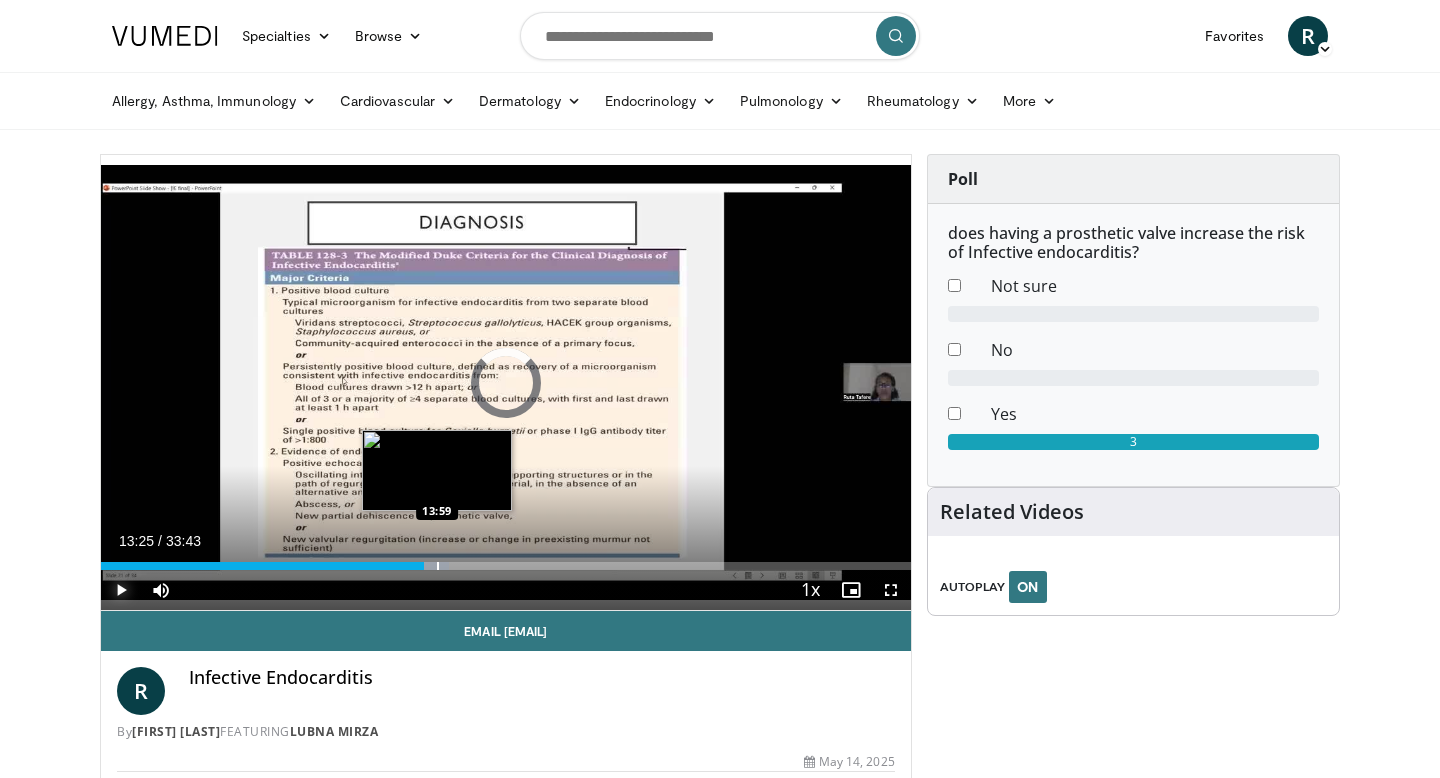 click at bounding box center [438, 566] 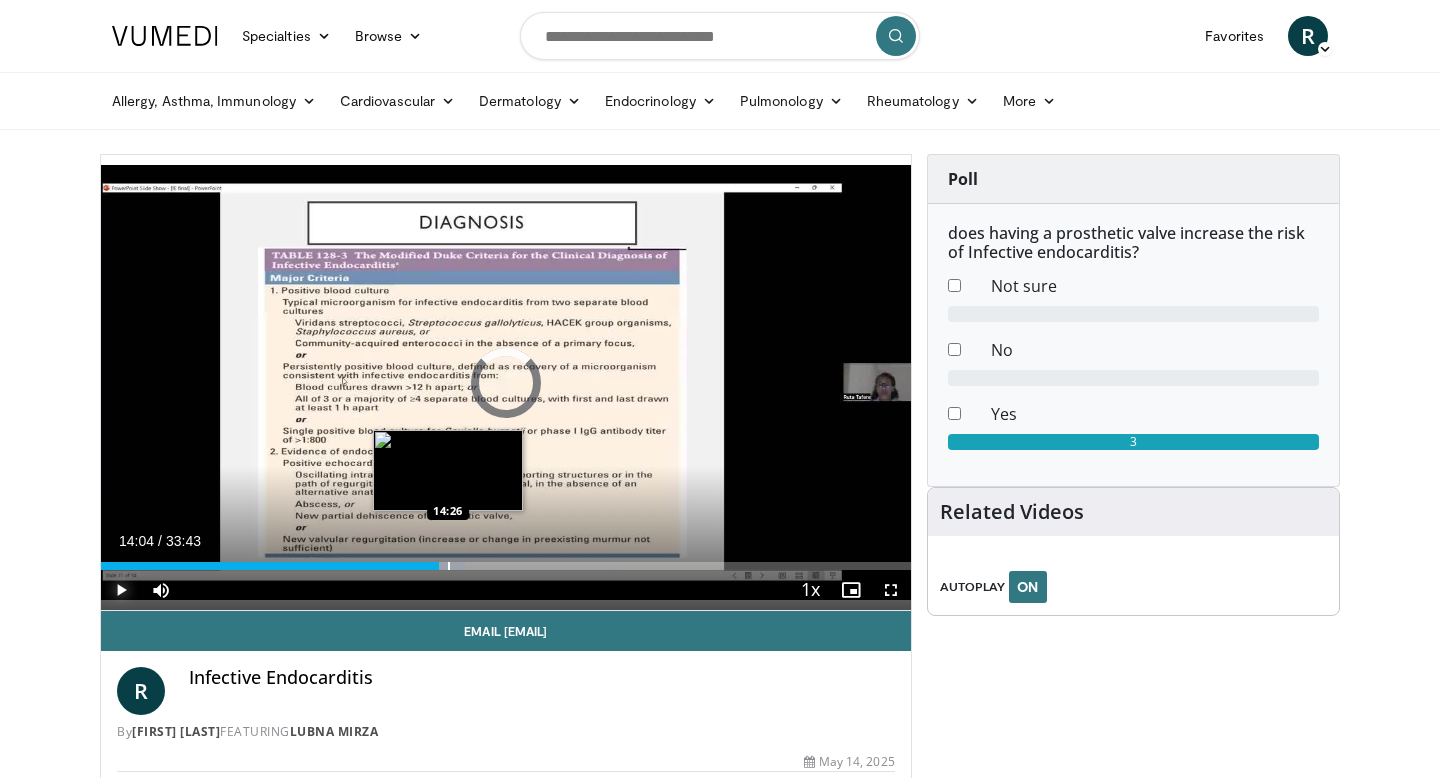 click at bounding box center [449, 566] 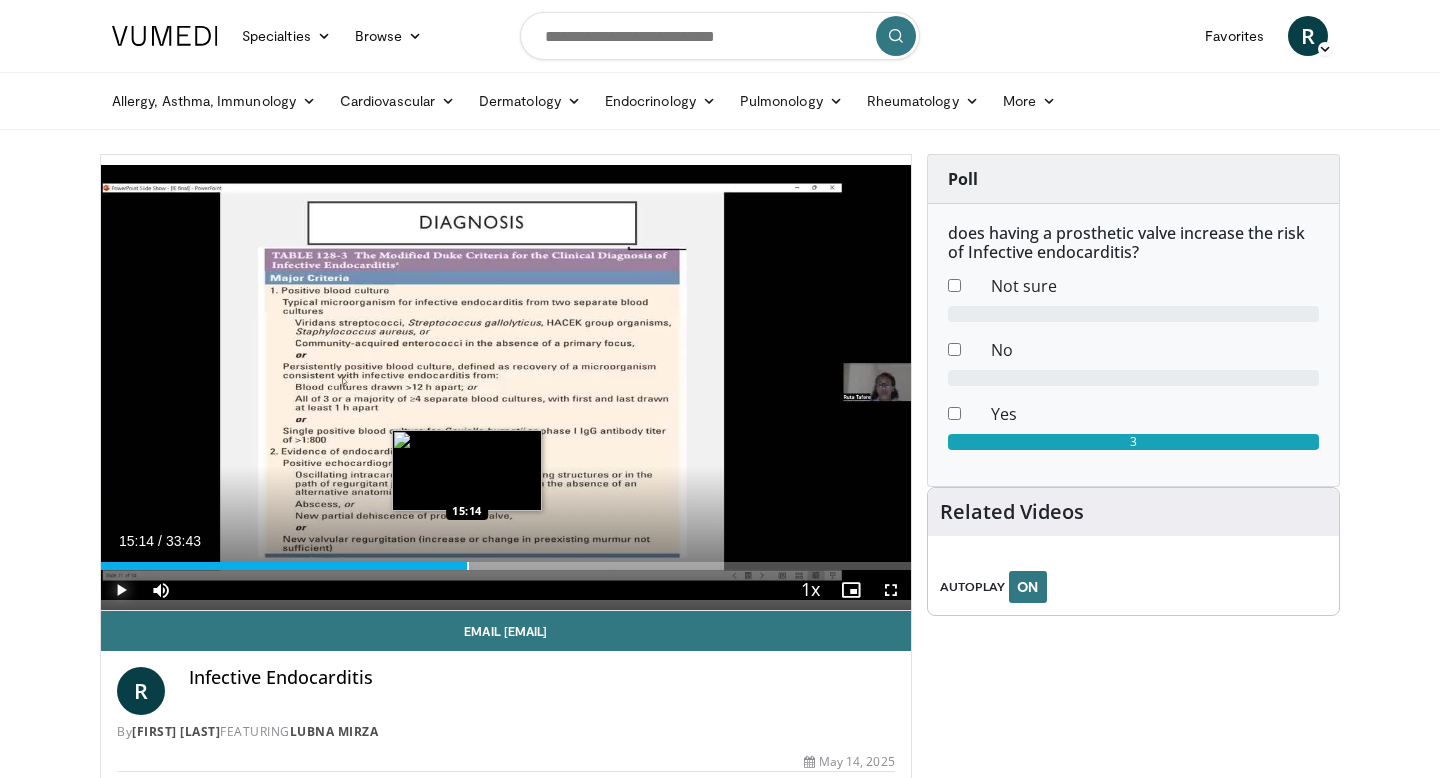 click at bounding box center (468, 566) 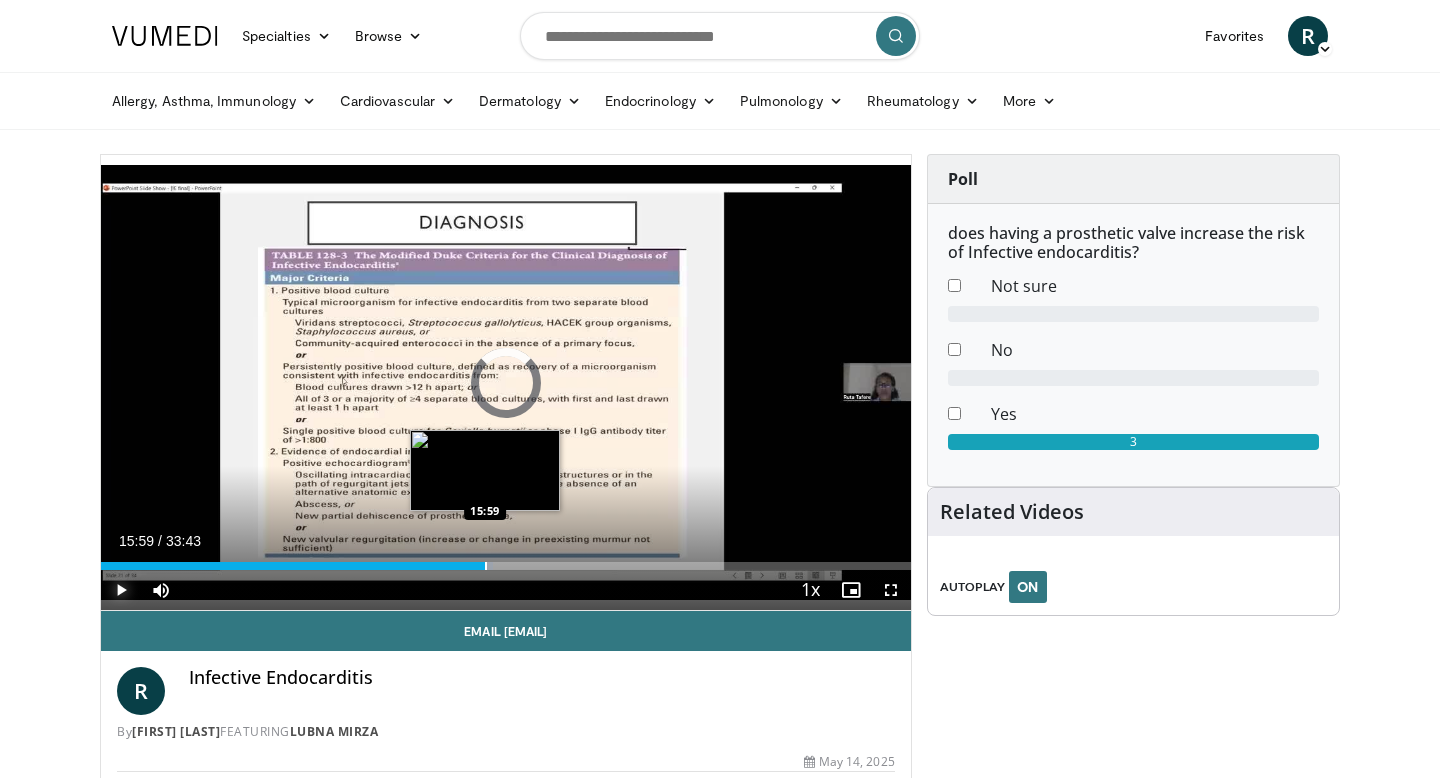 click at bounding box center (486, 566) 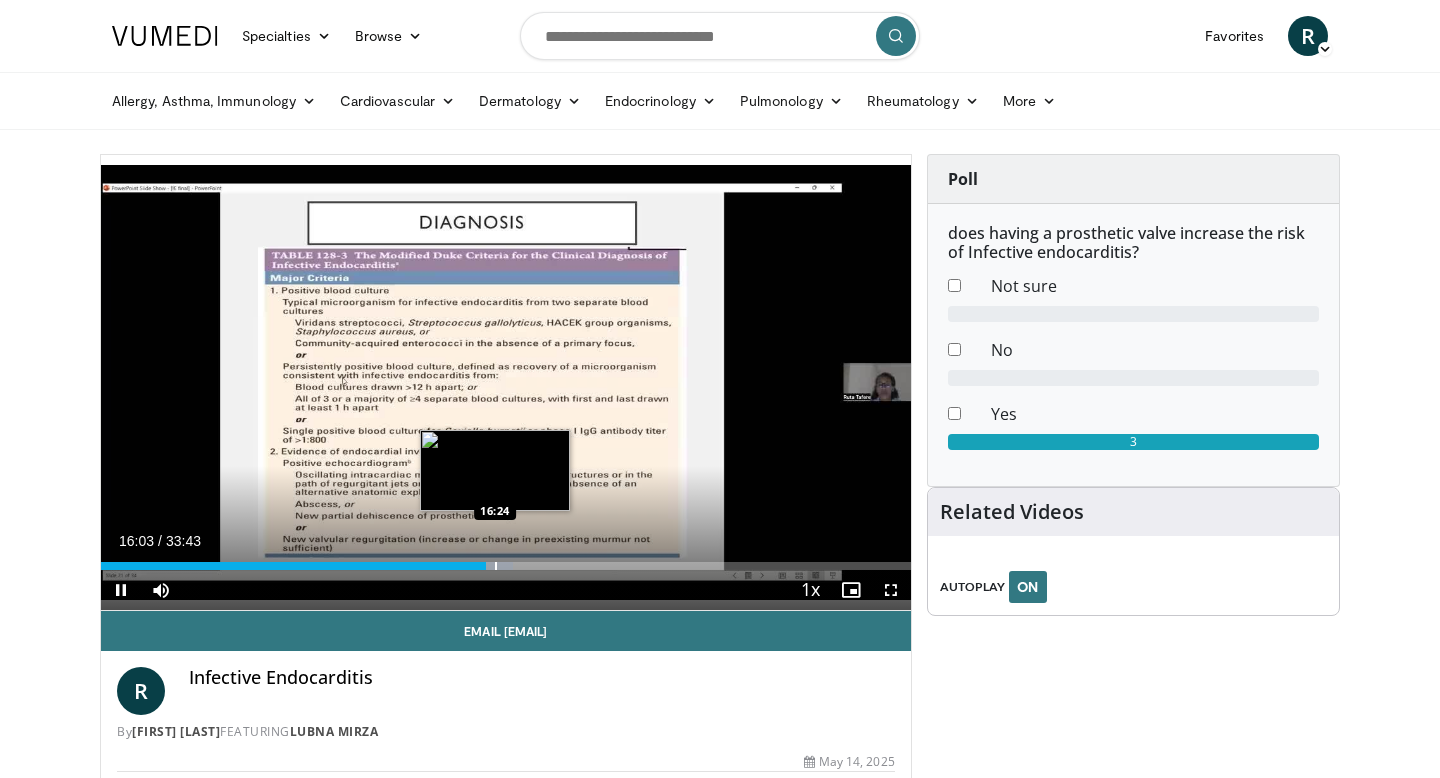 click on "**********" at bounding box center (506, 383) 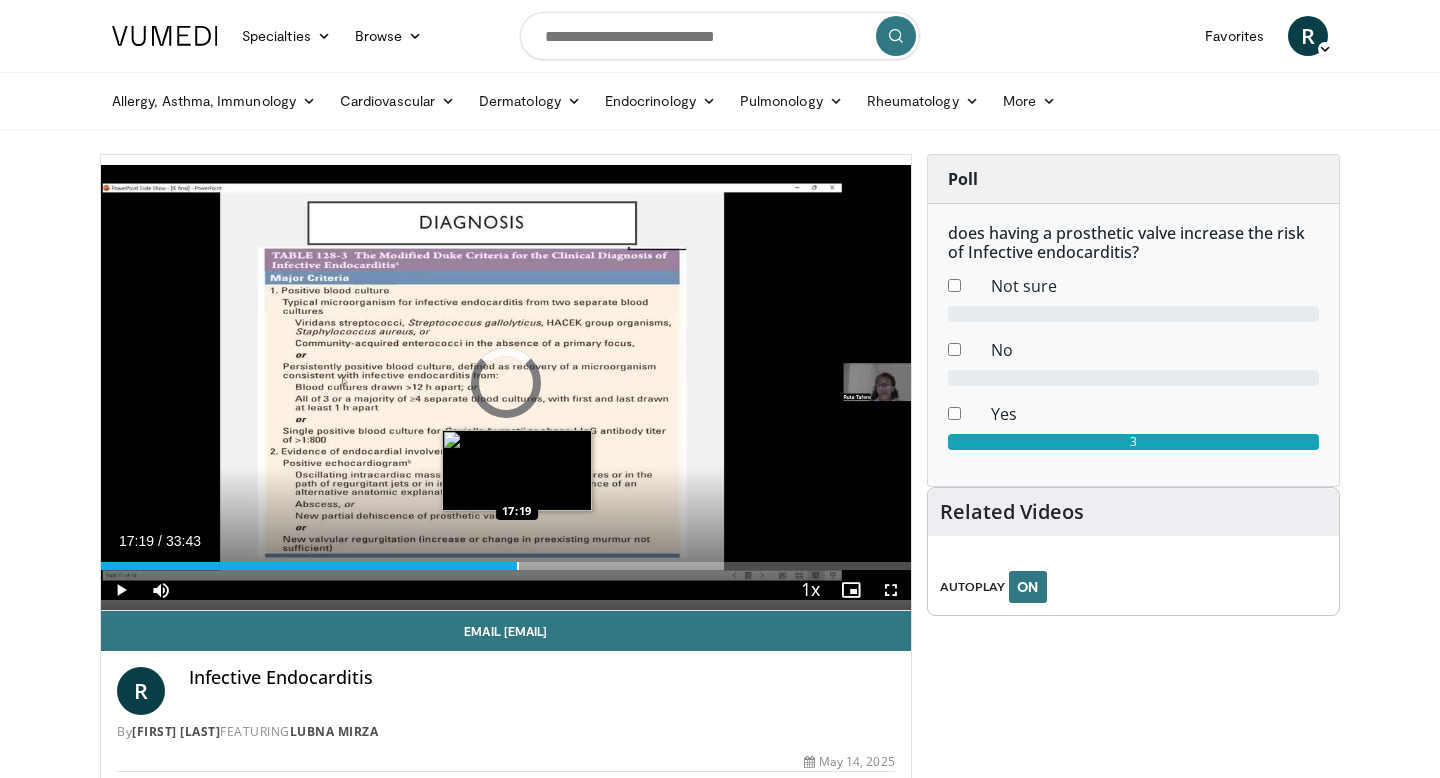 click at bounding box center (518, 566) 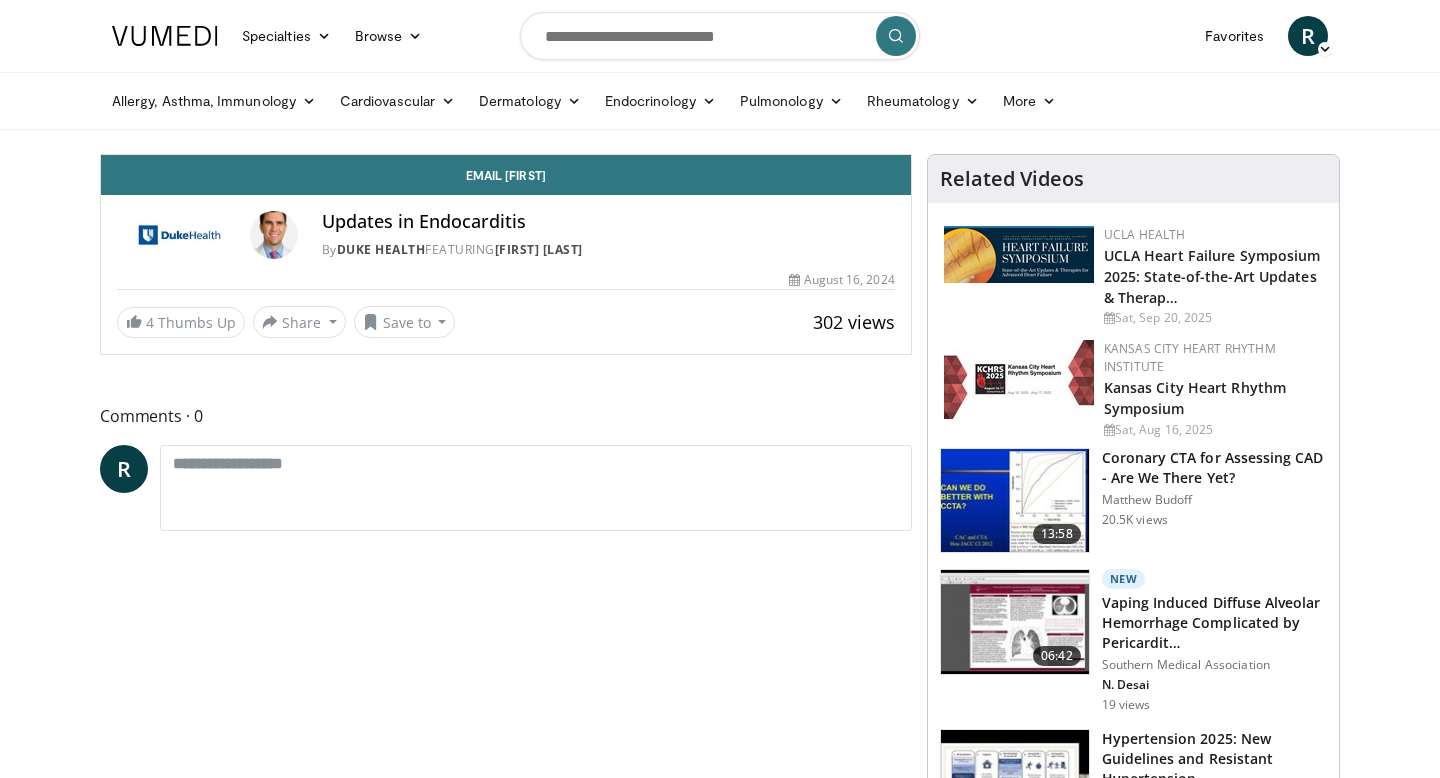 scroll, scrollTop: 0, scrollLeft: 0, axis: both 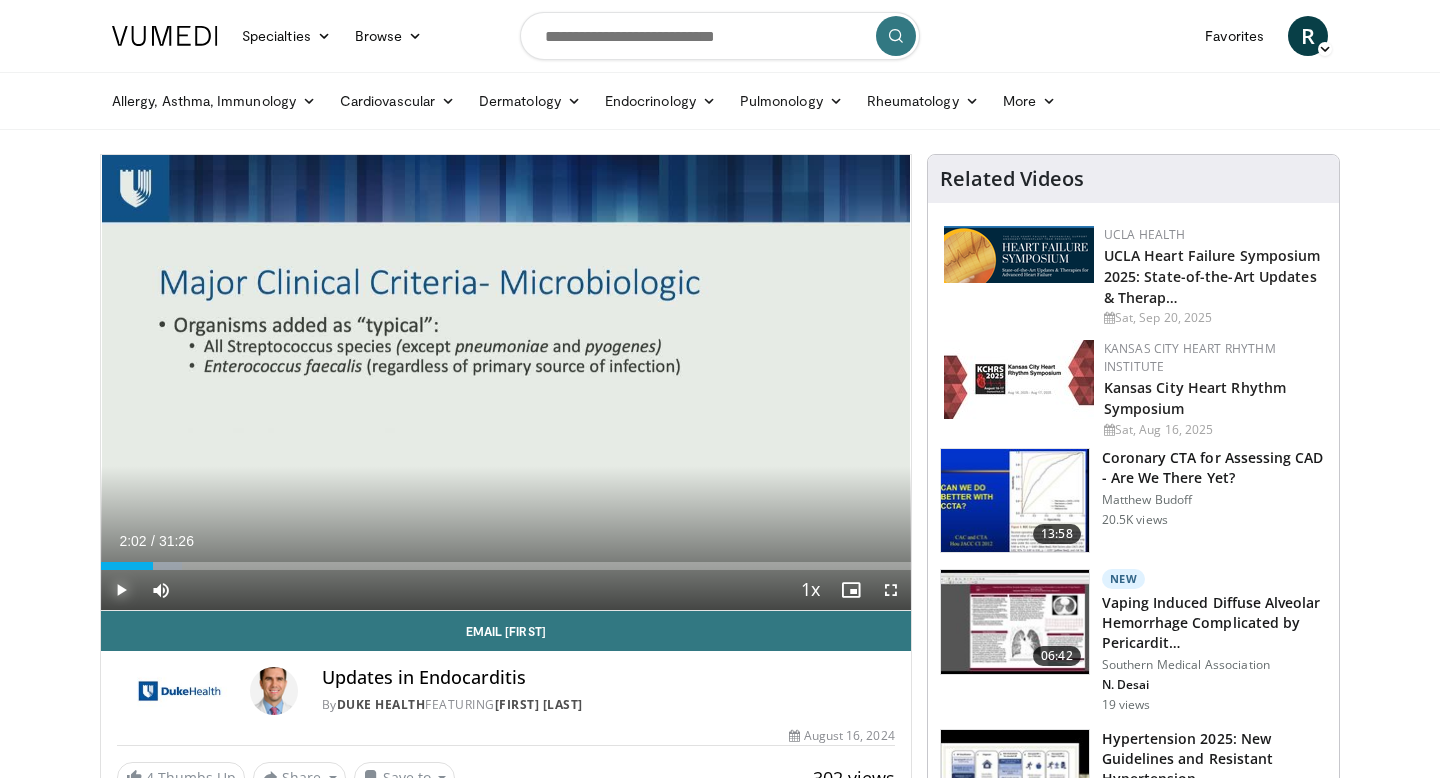 click at bounding box center (121, 590) 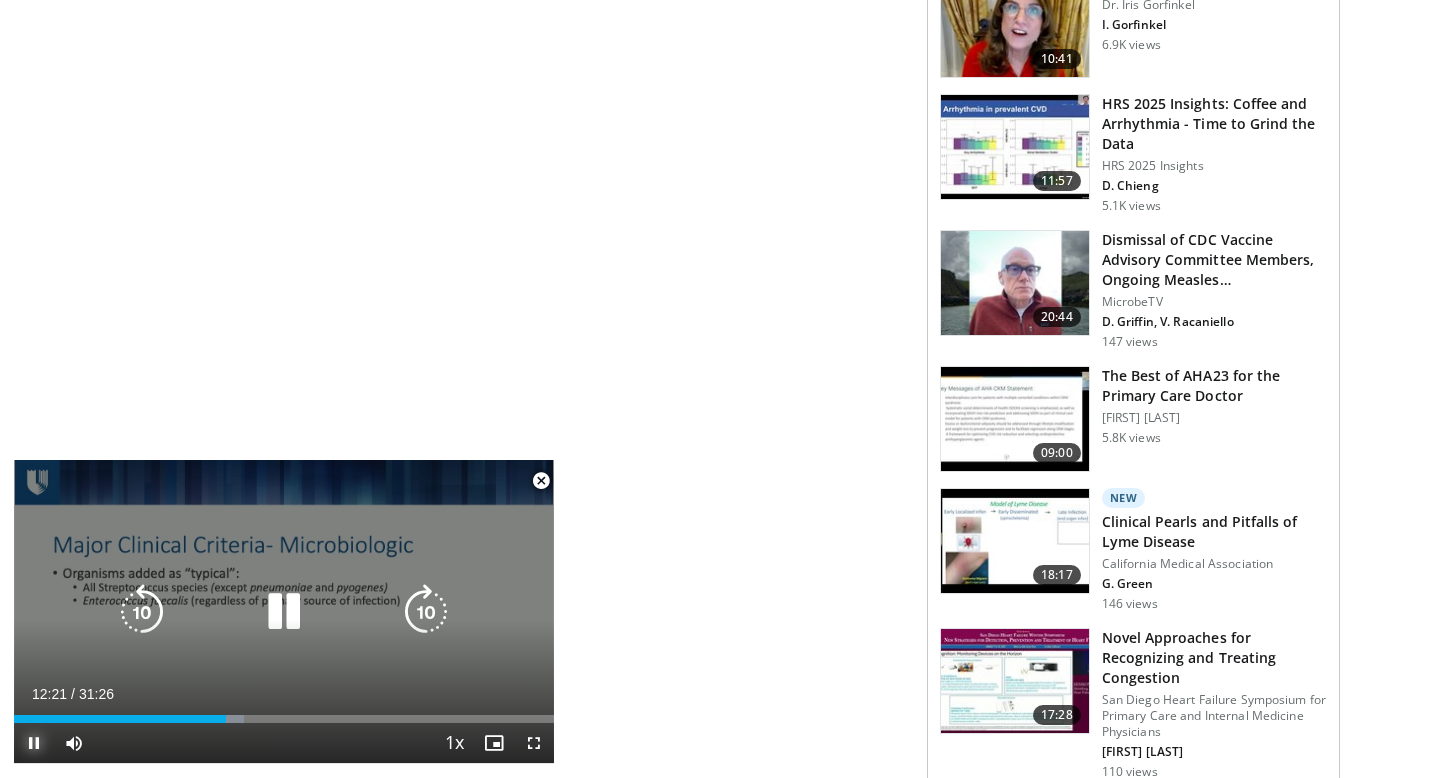 scroll, scrollTop: 1241, scrollLeft: 0, axis: vertical 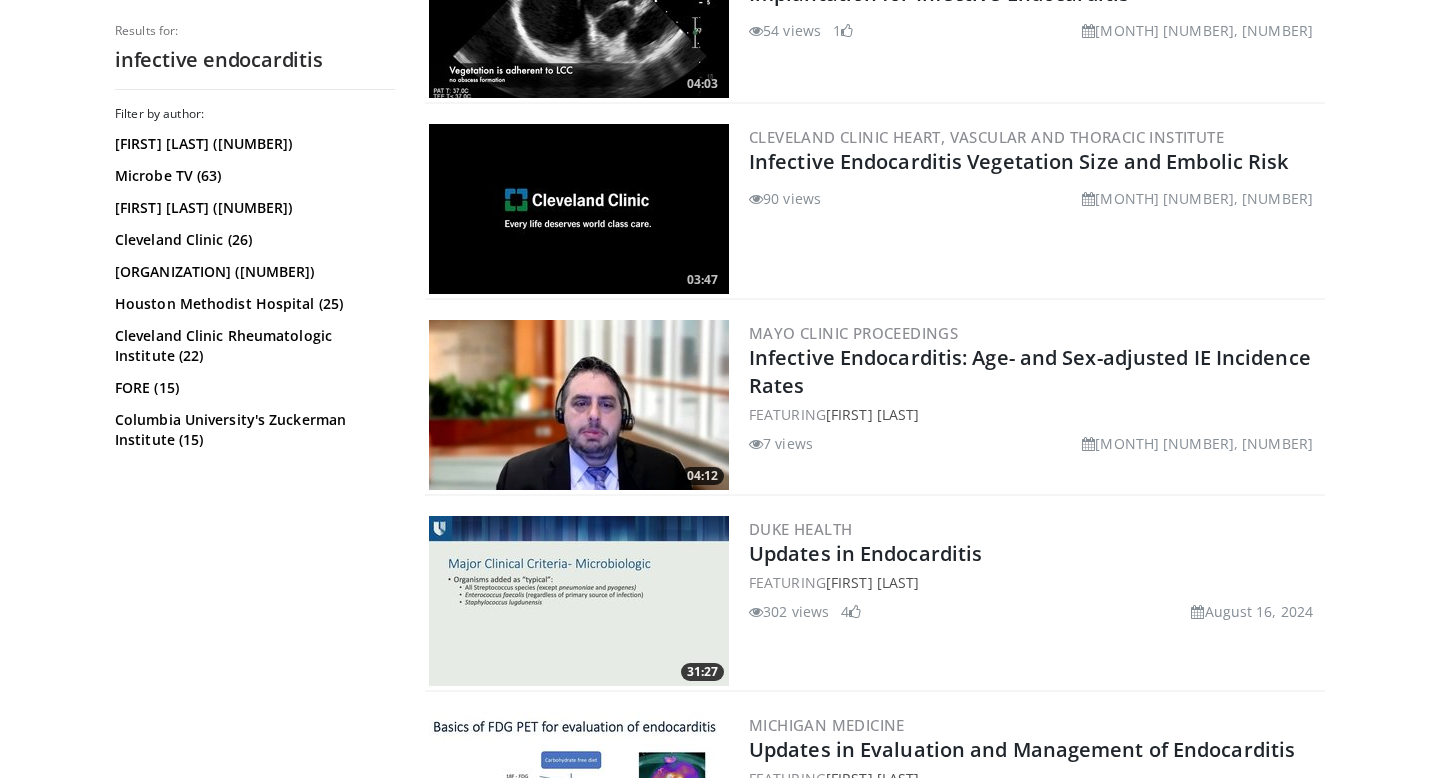 click at bounding box center [579, 209] 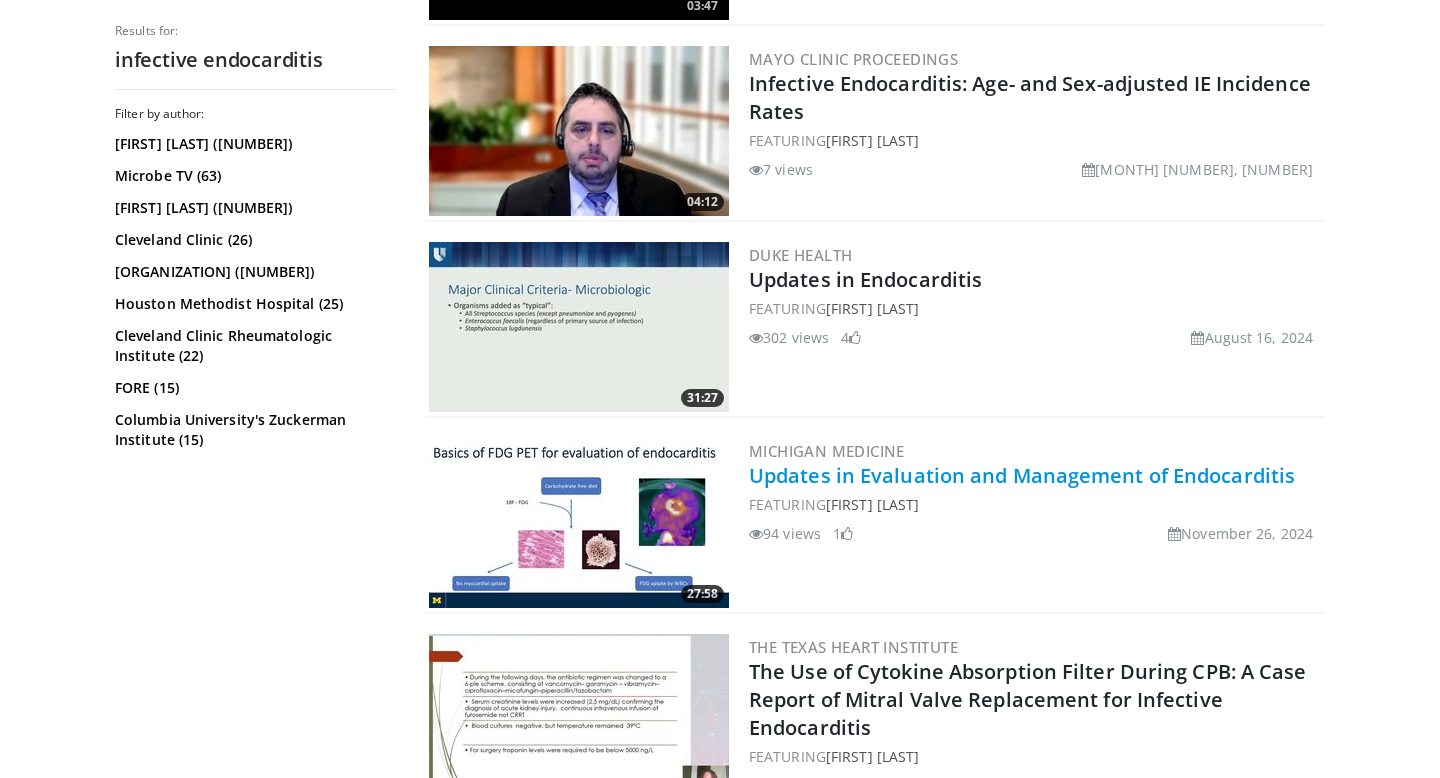 scroll, scrollTop: 2534, scrollLeft: 0, axis: vertical 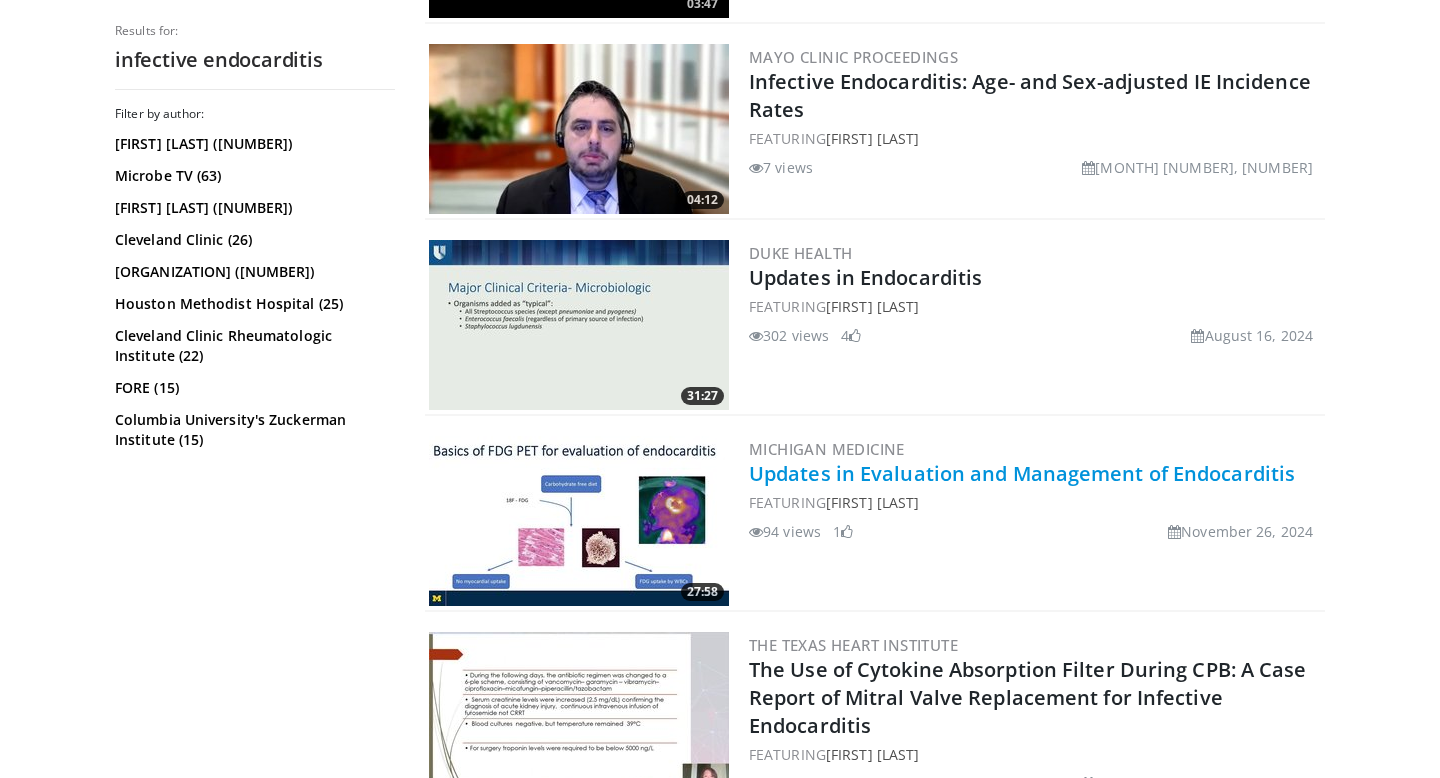 click on "Updates in Evaluation and Management of Endocarditis" at bounding box center [1022, 473] 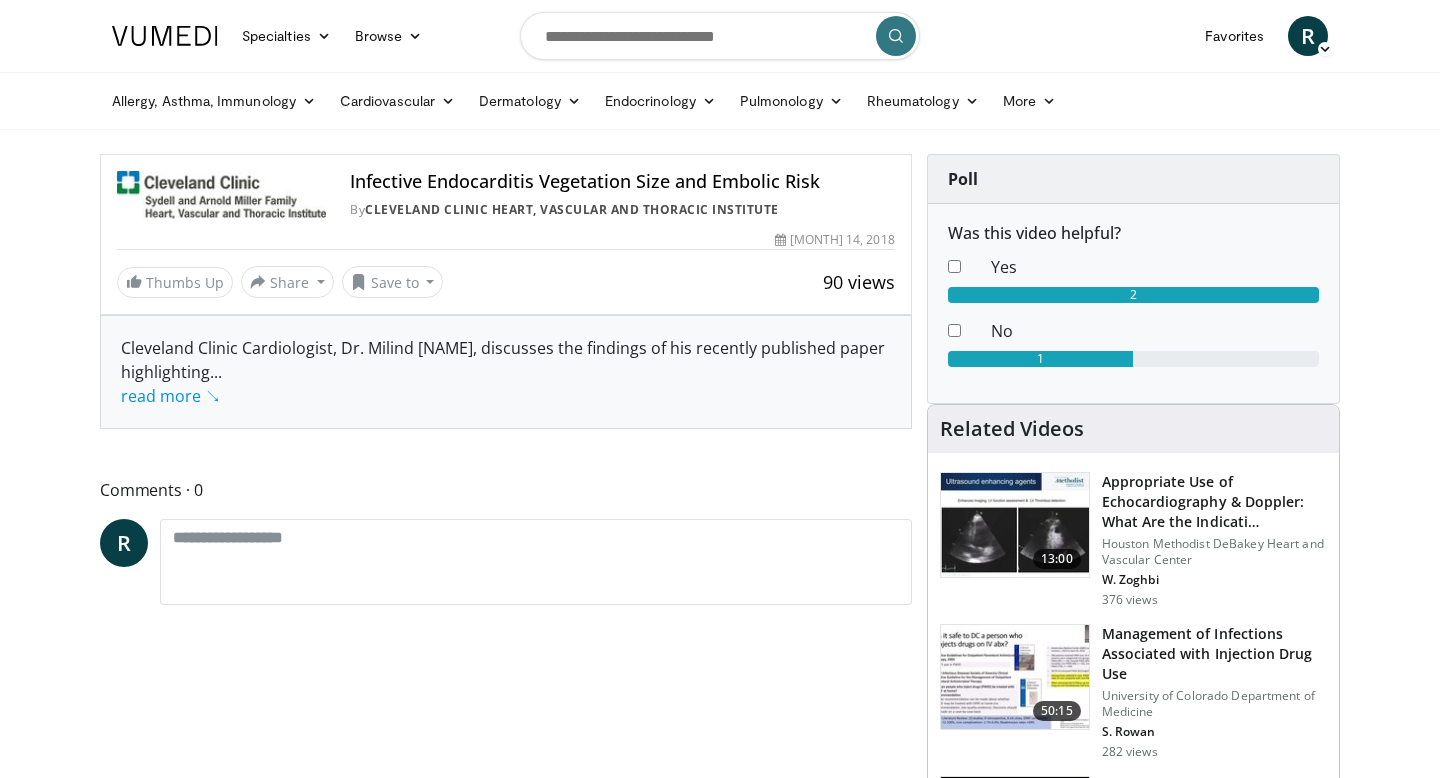 scroll, scrollTop: 0, scrollLeft: 0, axis: both 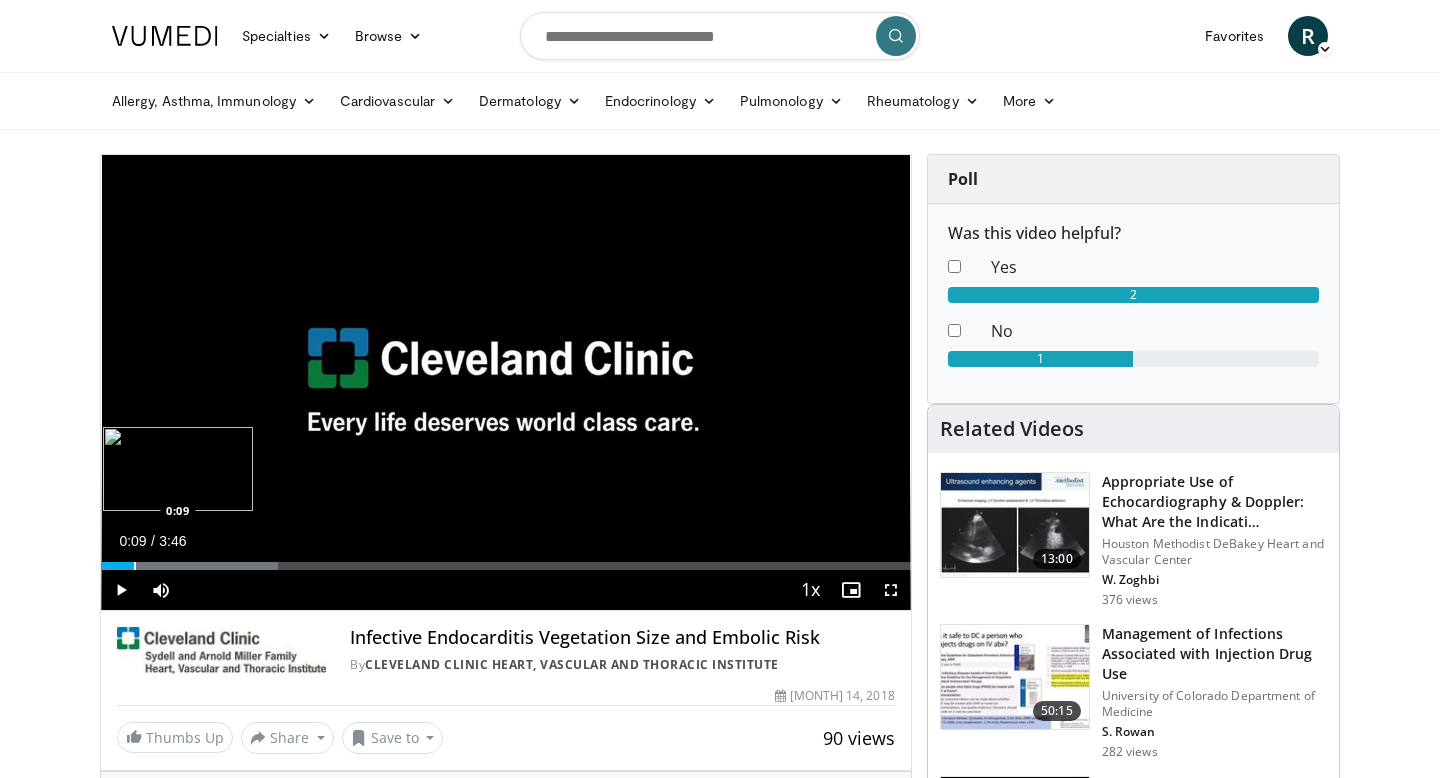 click at bounding box center [135, 566] 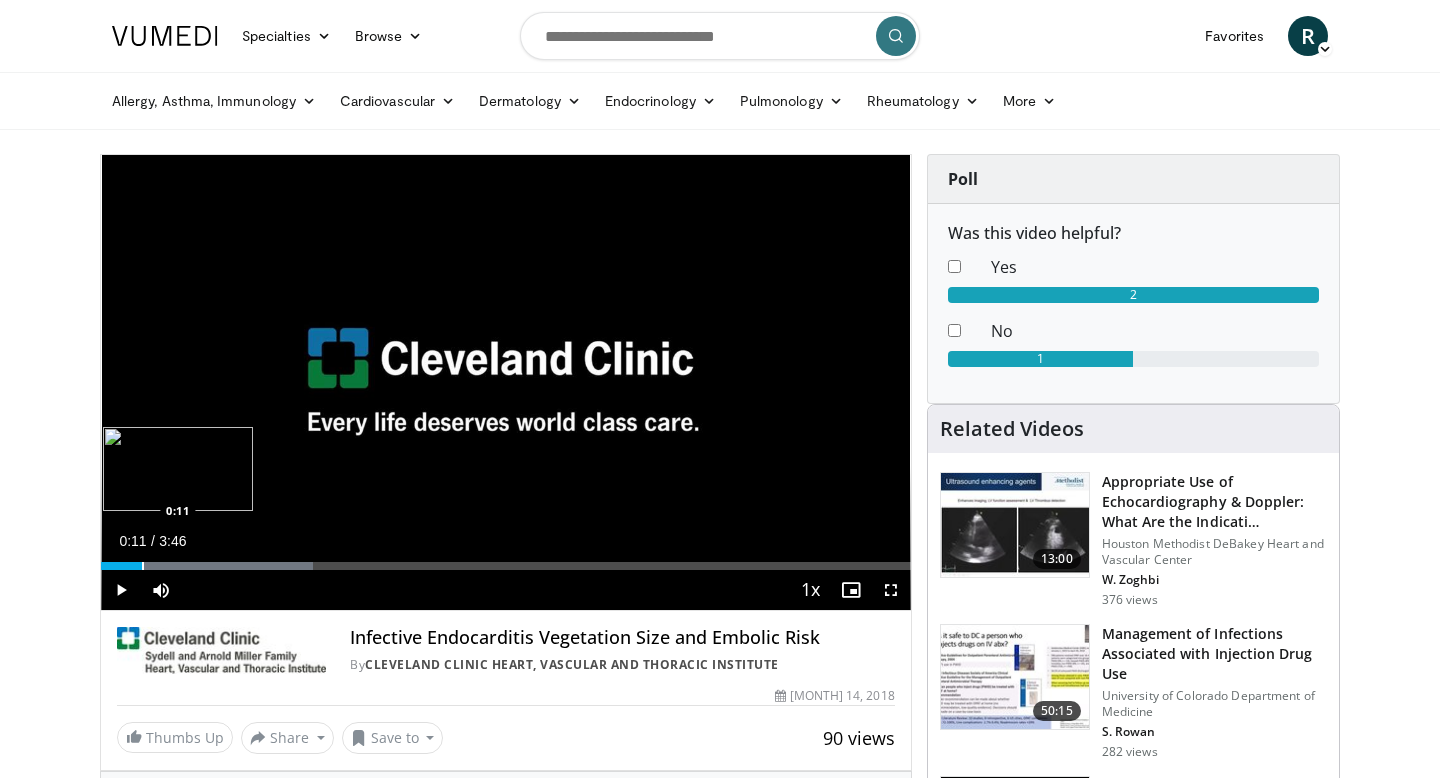 click at bounding box center [143, 566] 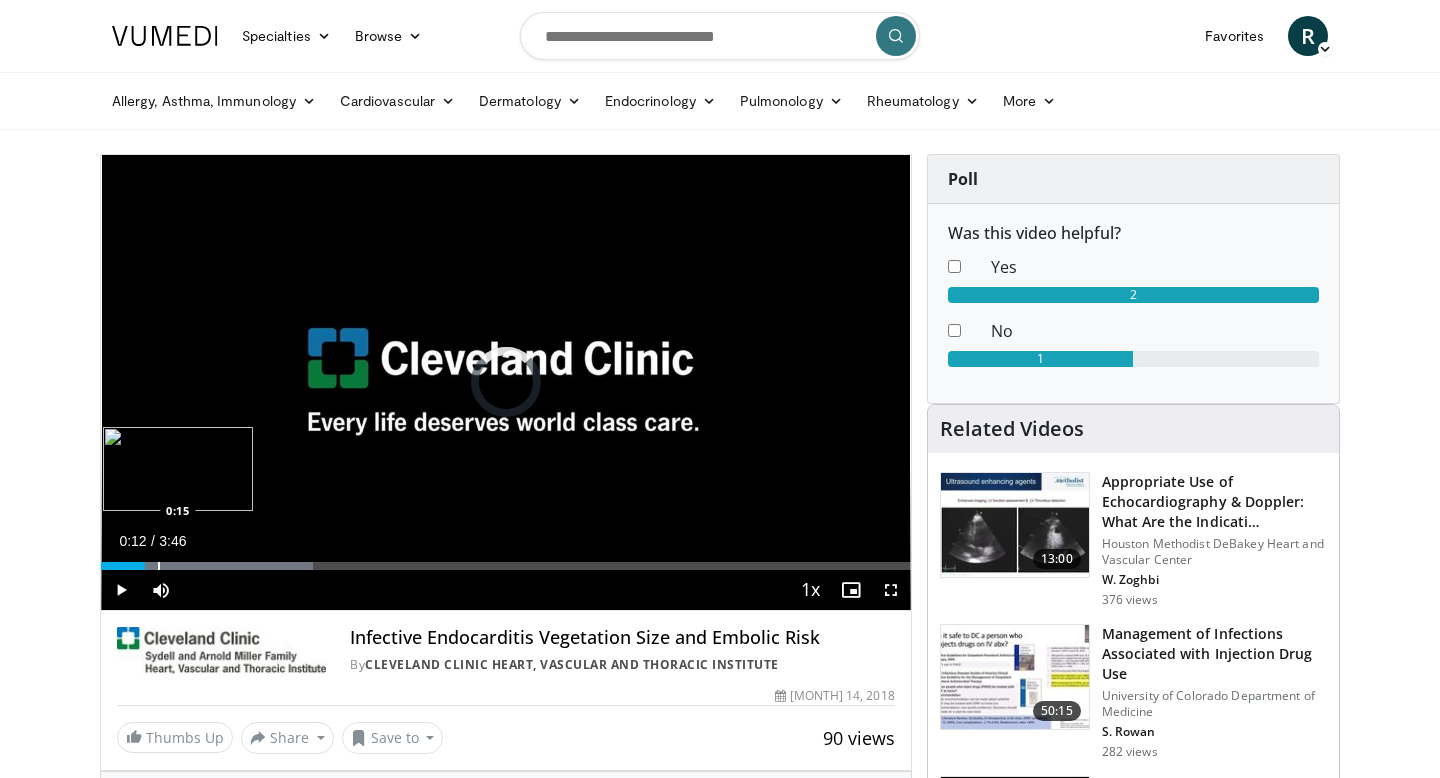 click at bounding box center (159, 566) 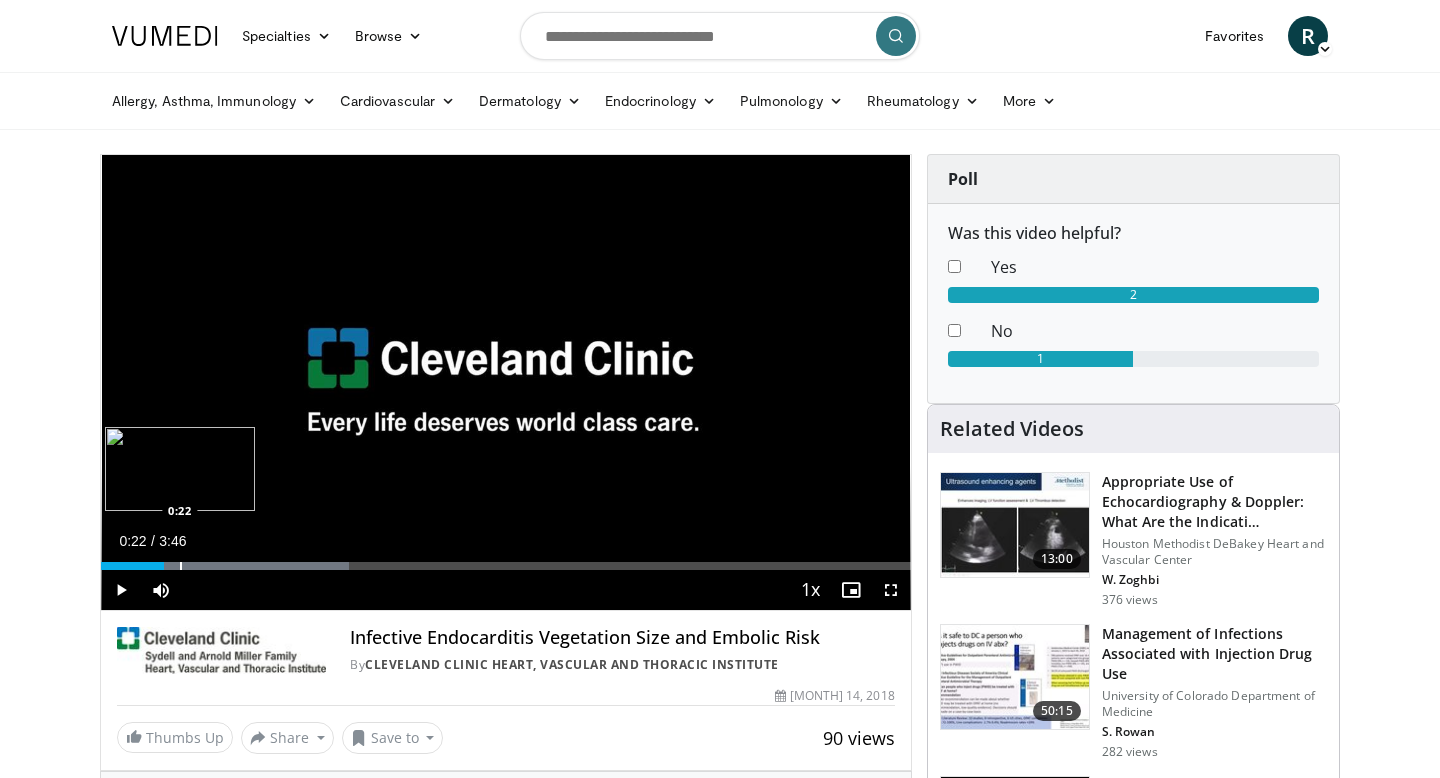 click at bounding box center (181, 566) 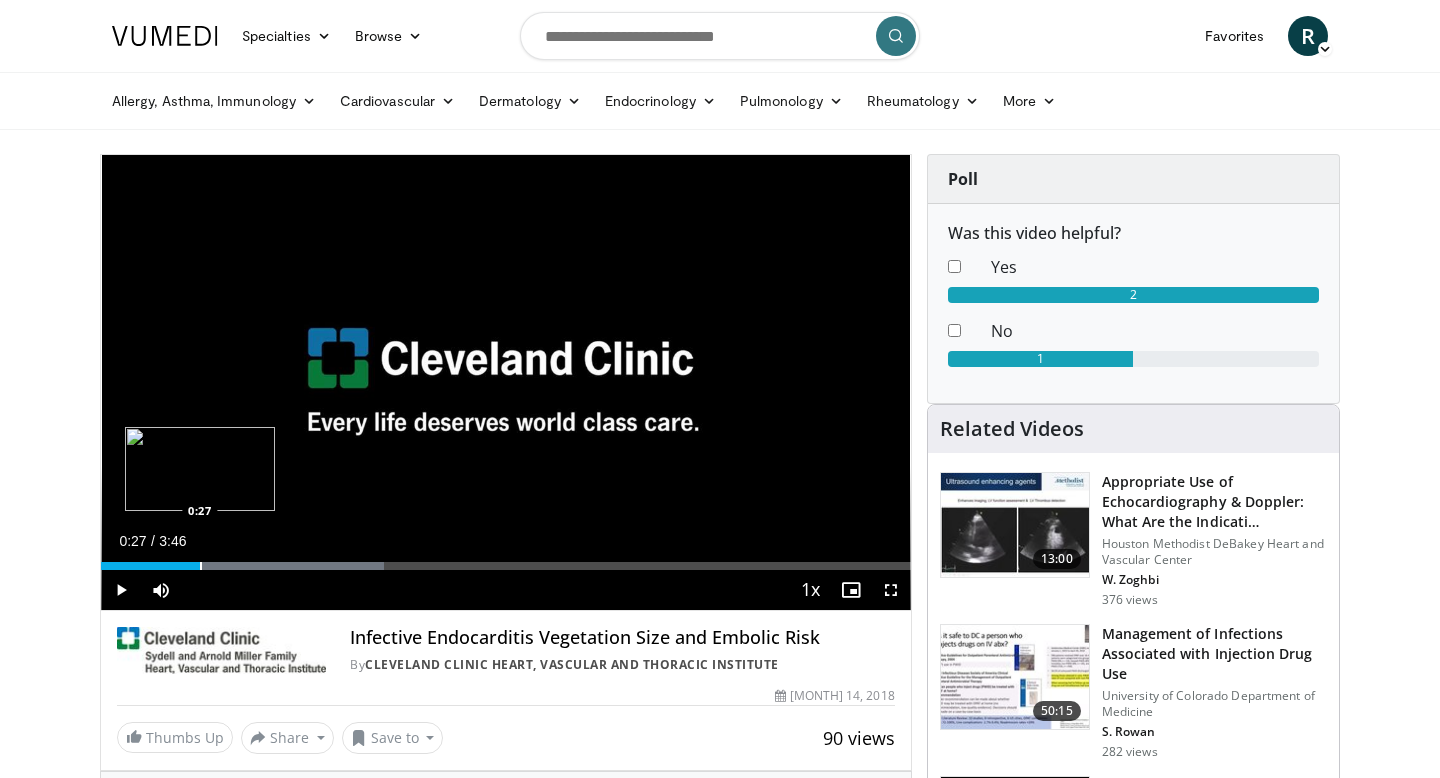 click at bounding box center [201, 566] 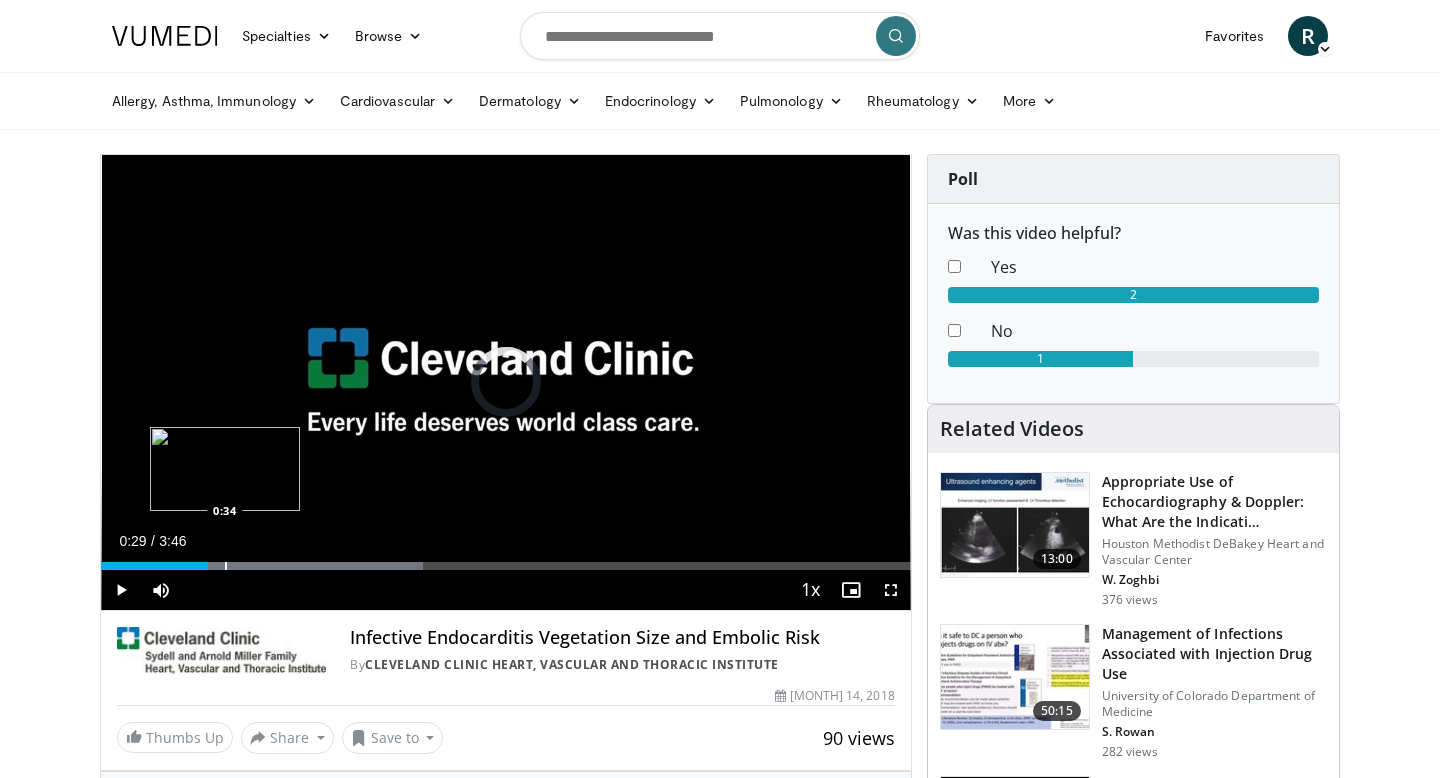 click on "Loaded :  39.76% 0:29 0:34" at bounding box center [506, 560] 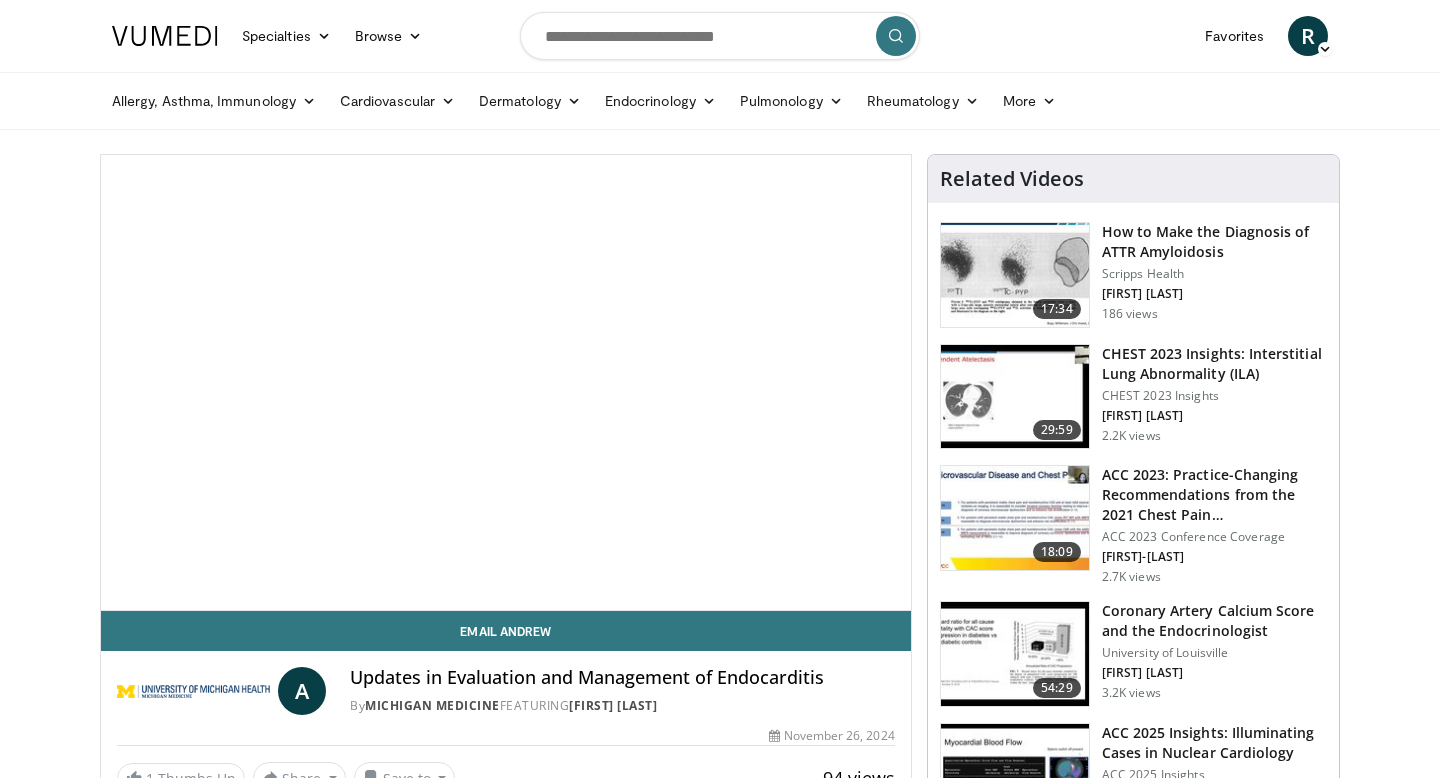 scroll, scrollTop: 0, scrollLeft: 0, axis: both 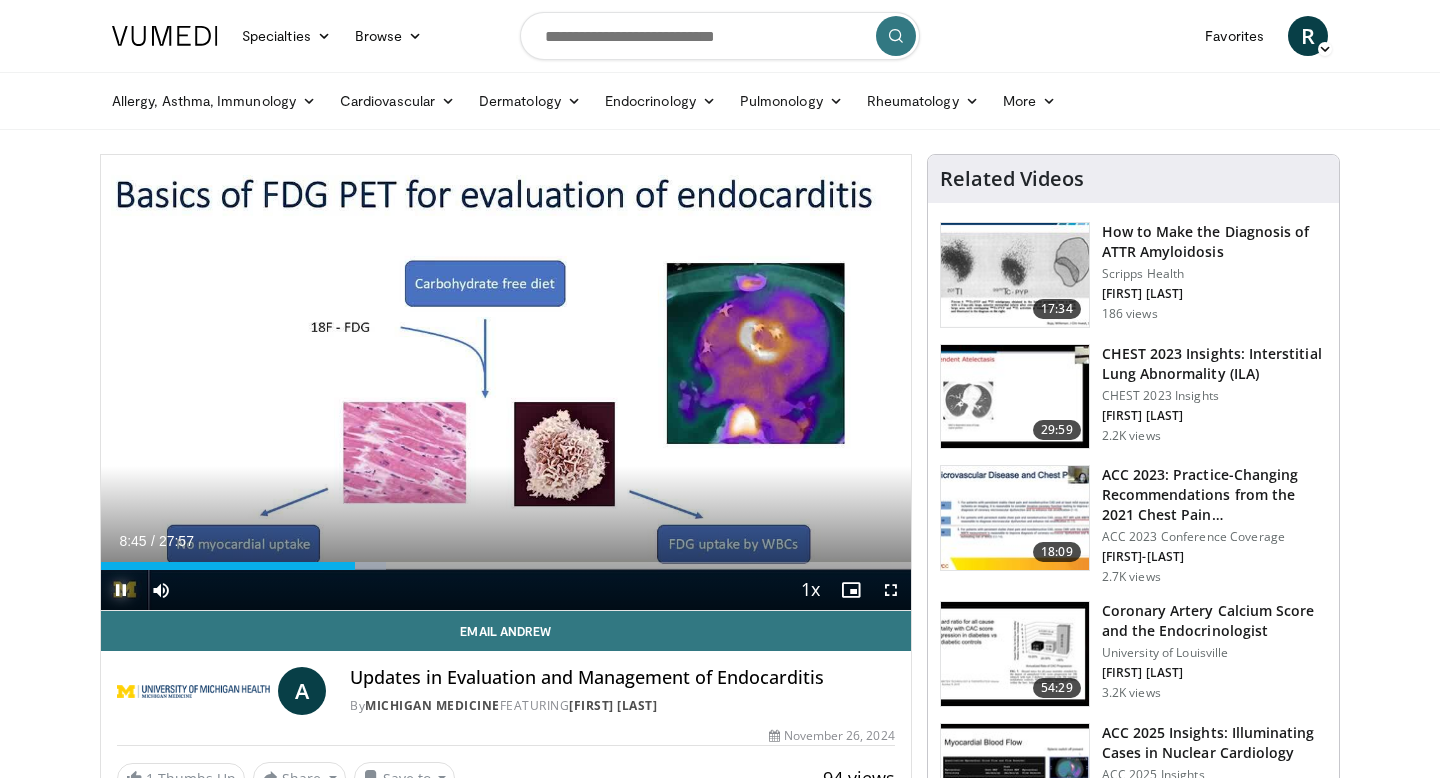 click at bounding box center (121, 590) 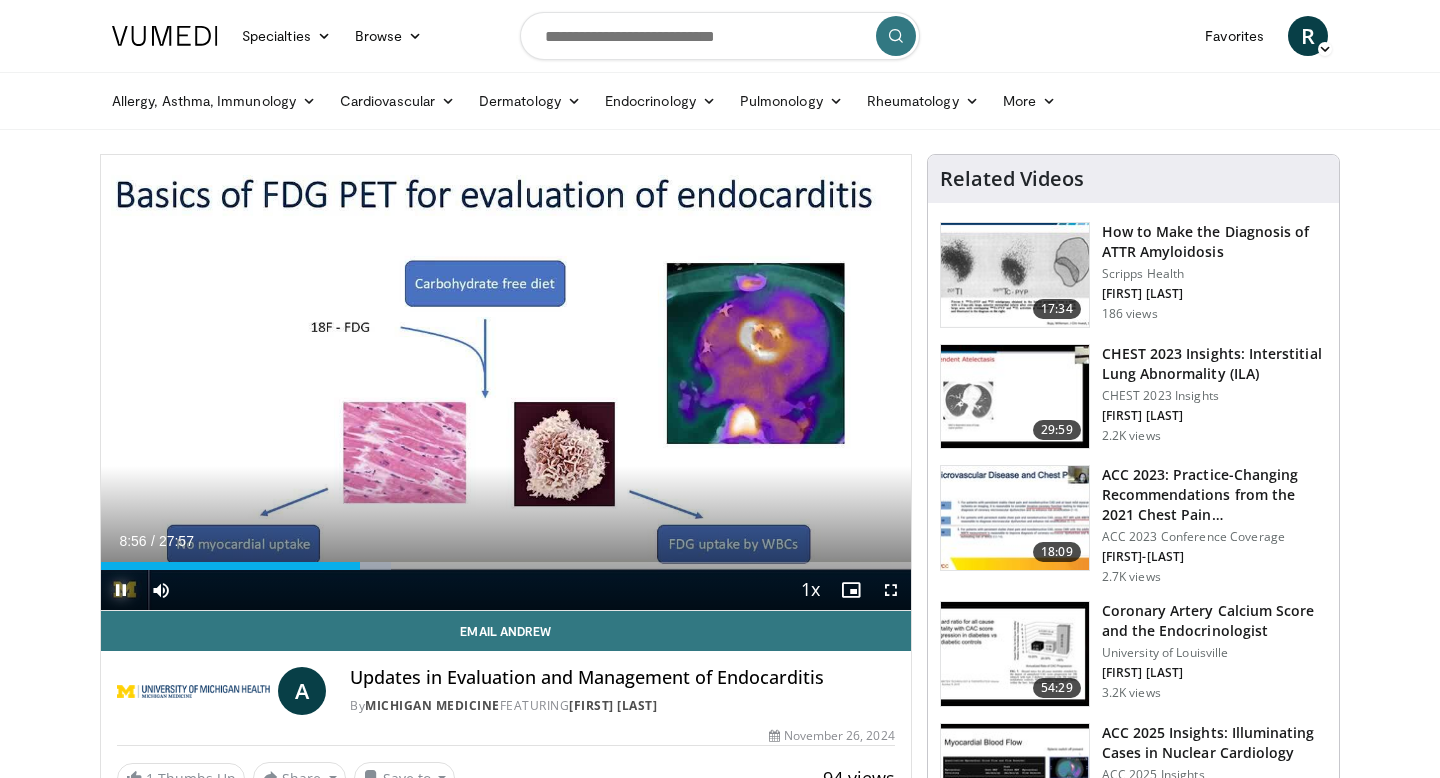 click at bounding box center [121, 590] 